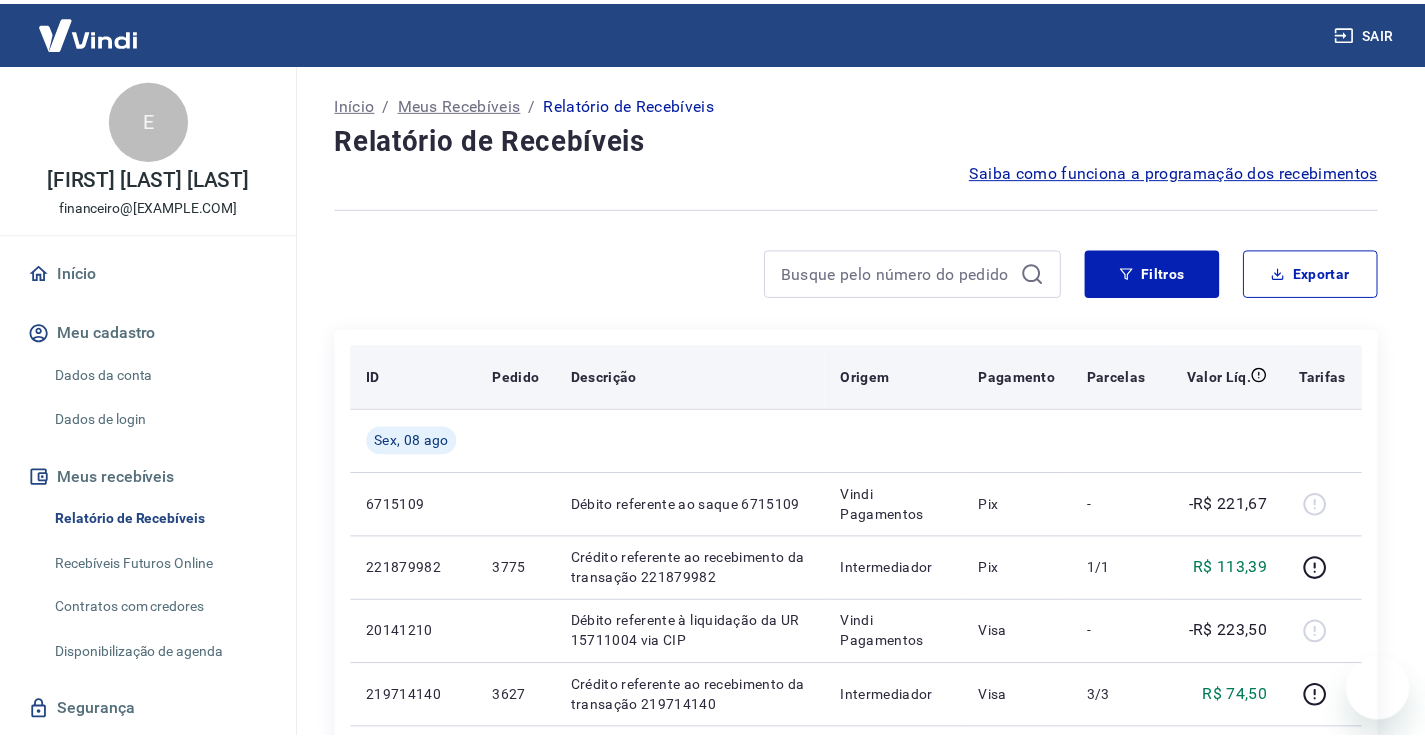scroll, scrollTop: 0, scrollLeft: 0, axis: both 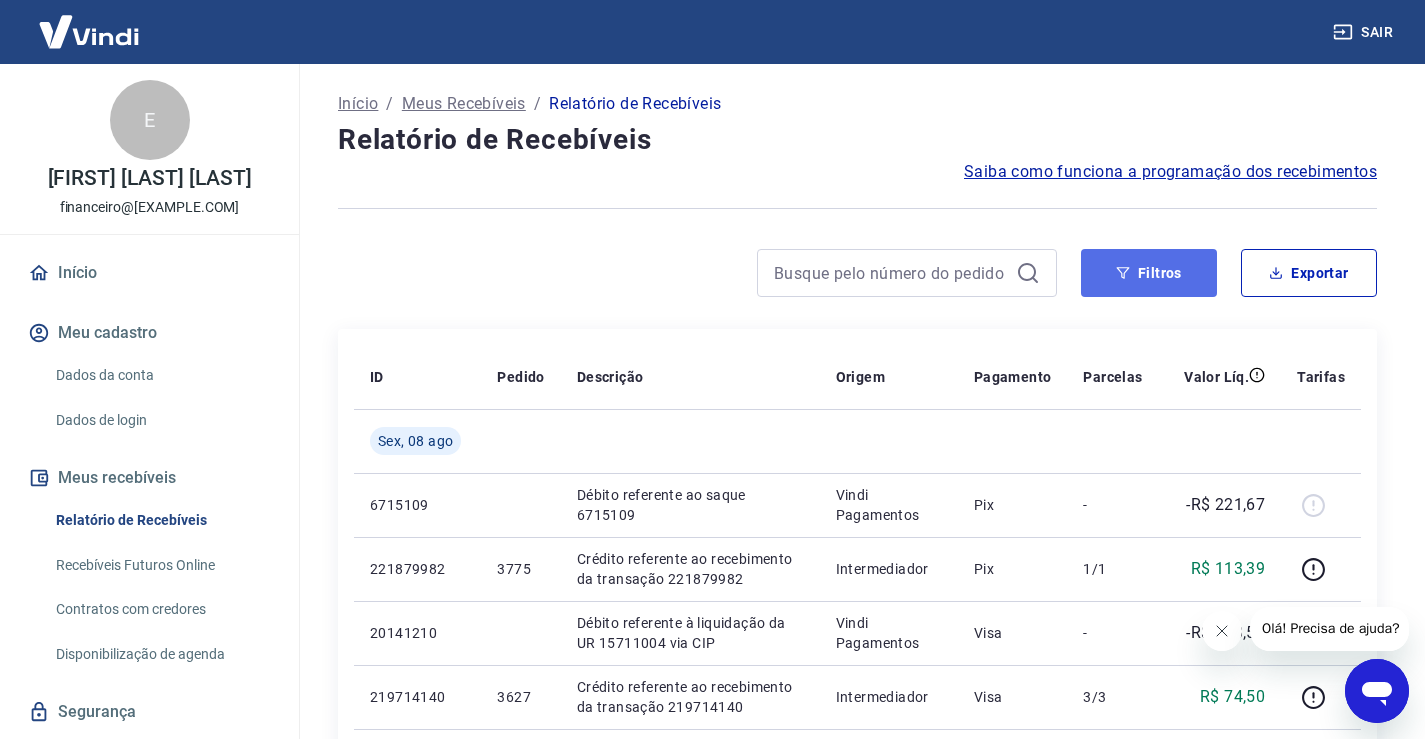 click 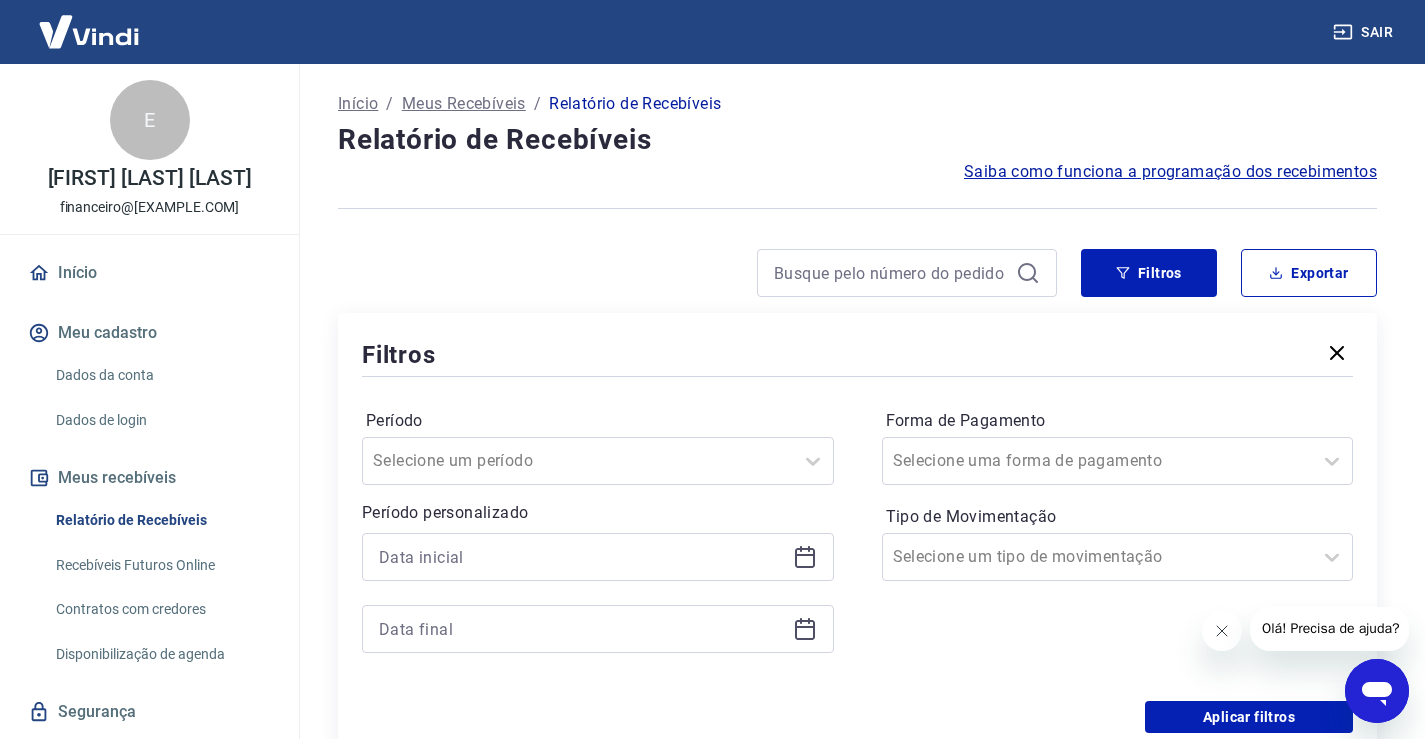 click 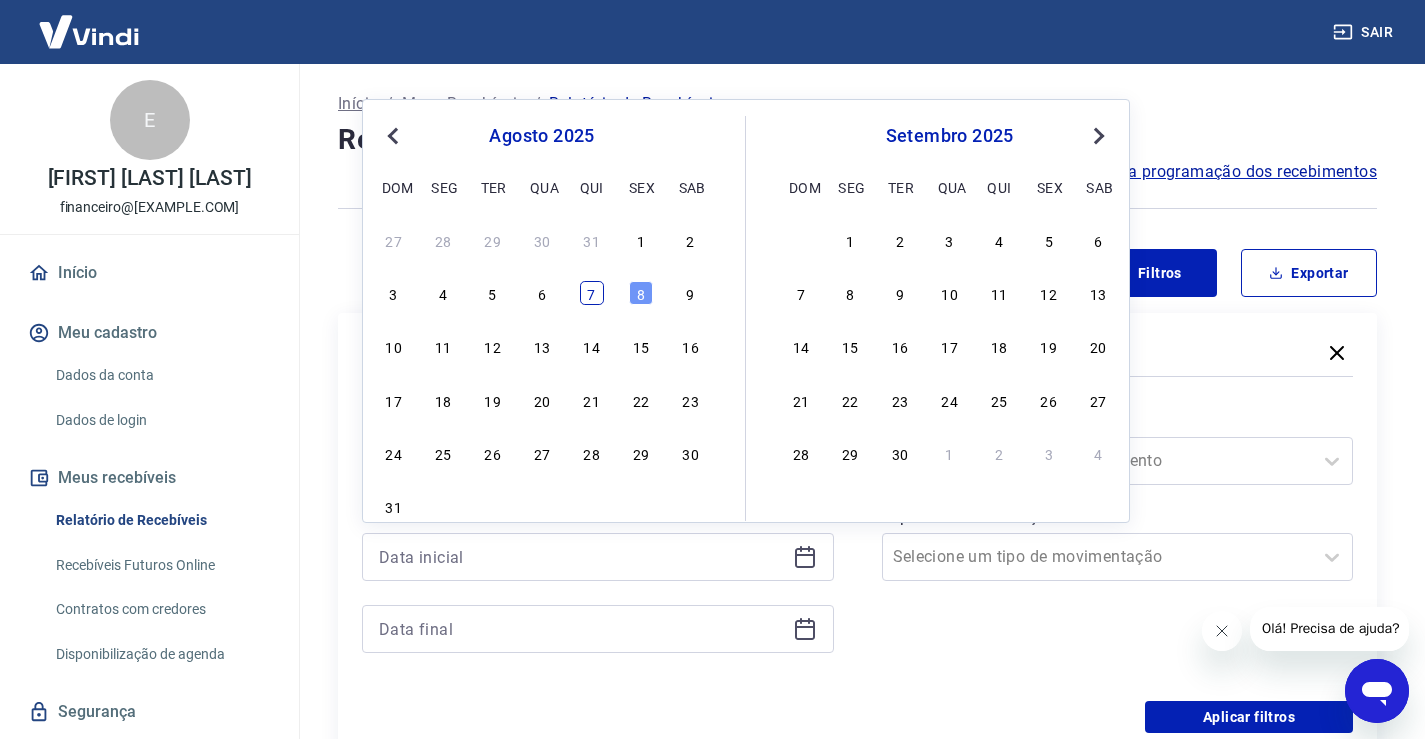 click on "7" at bounding box center [592, 293] 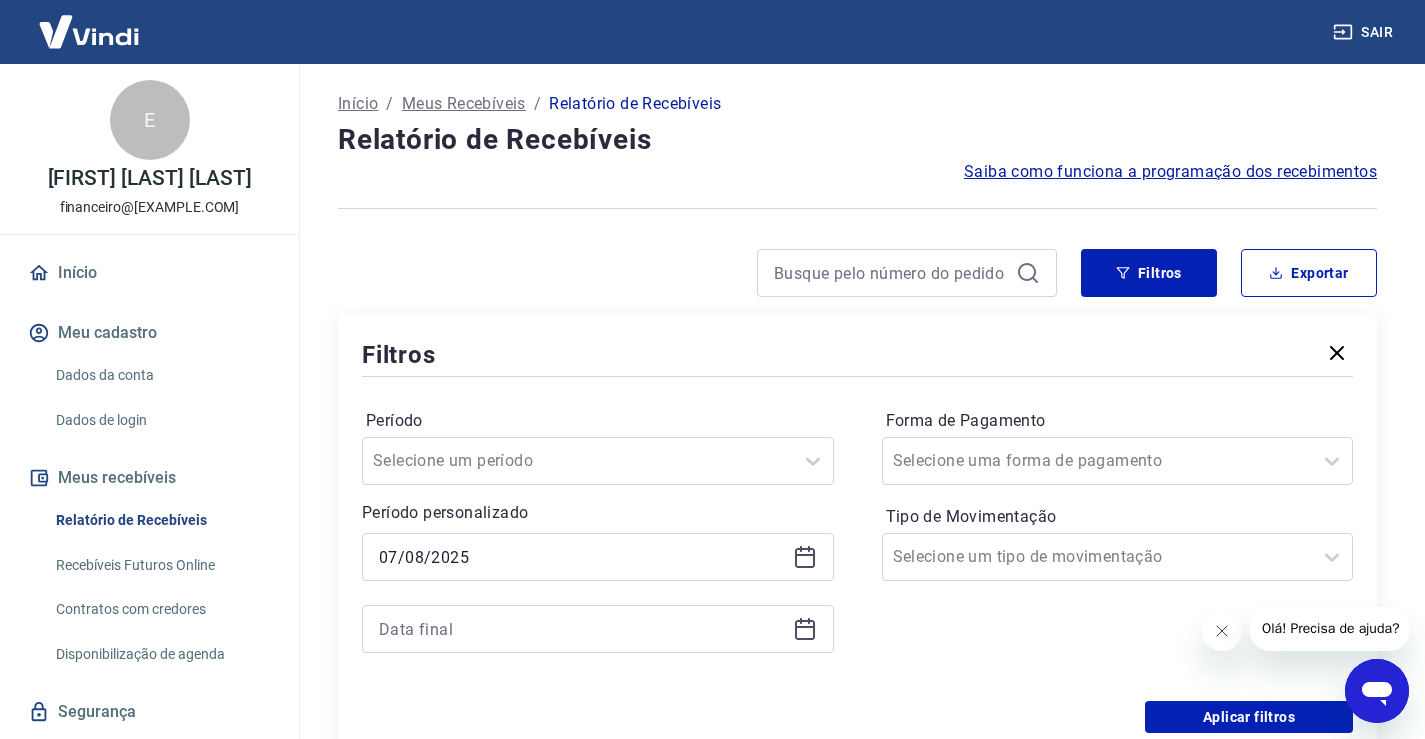 type on "07/08/2025" 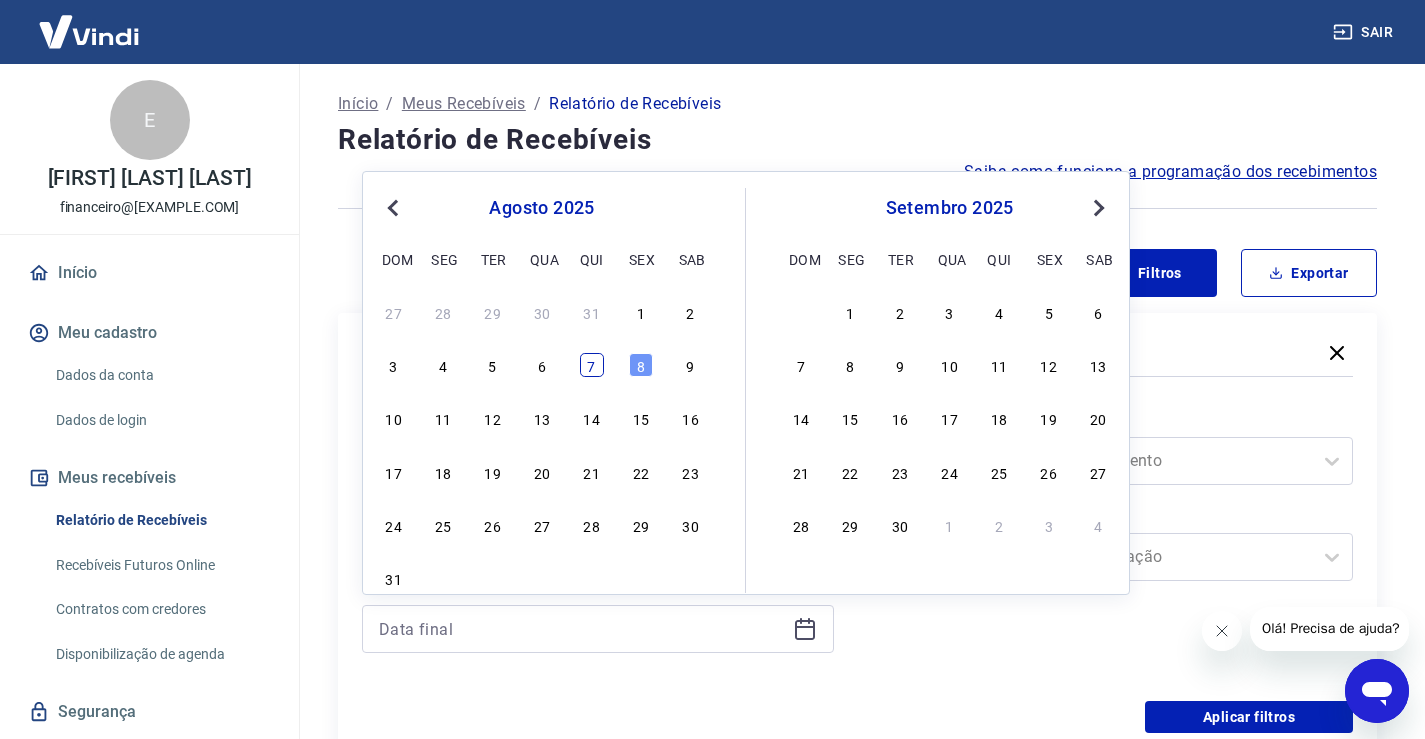 click on "7" at bounding box center (592, 365) 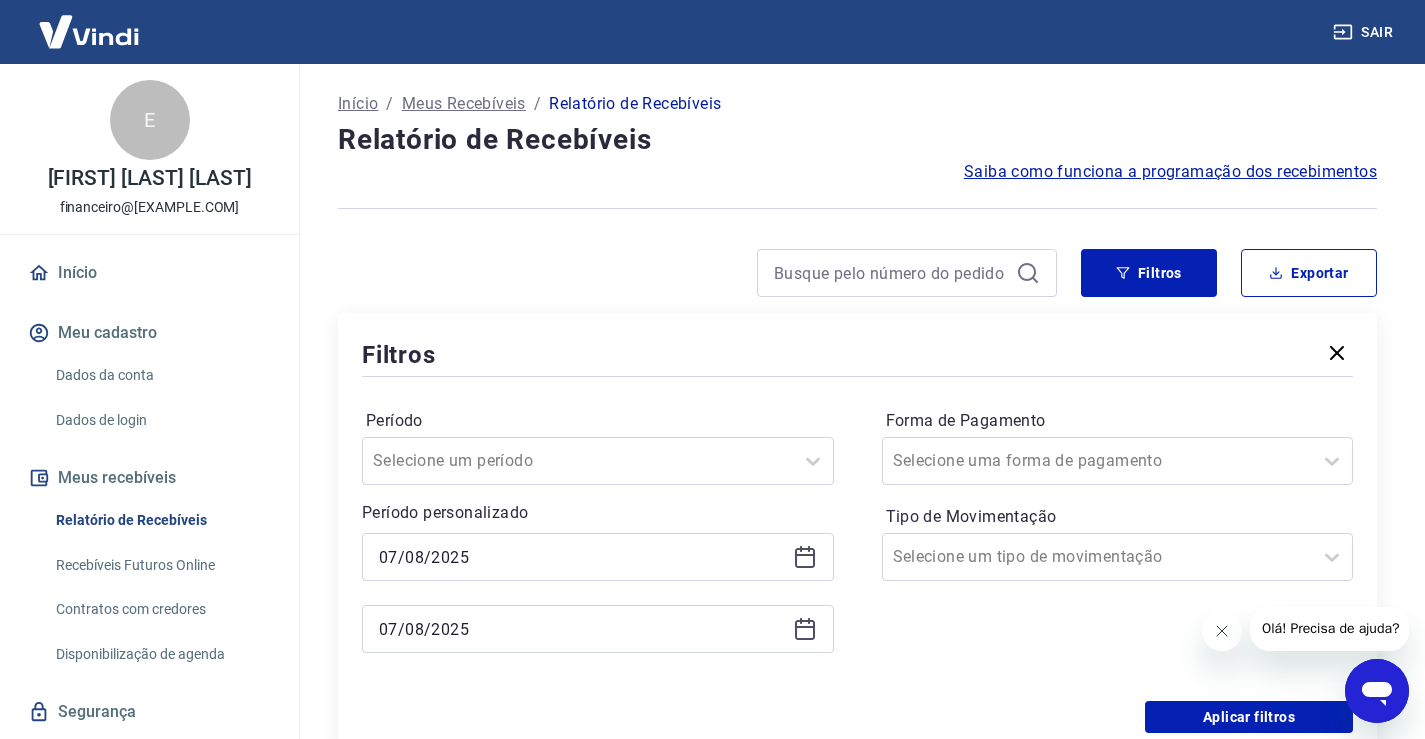 type on "07/08/2025" 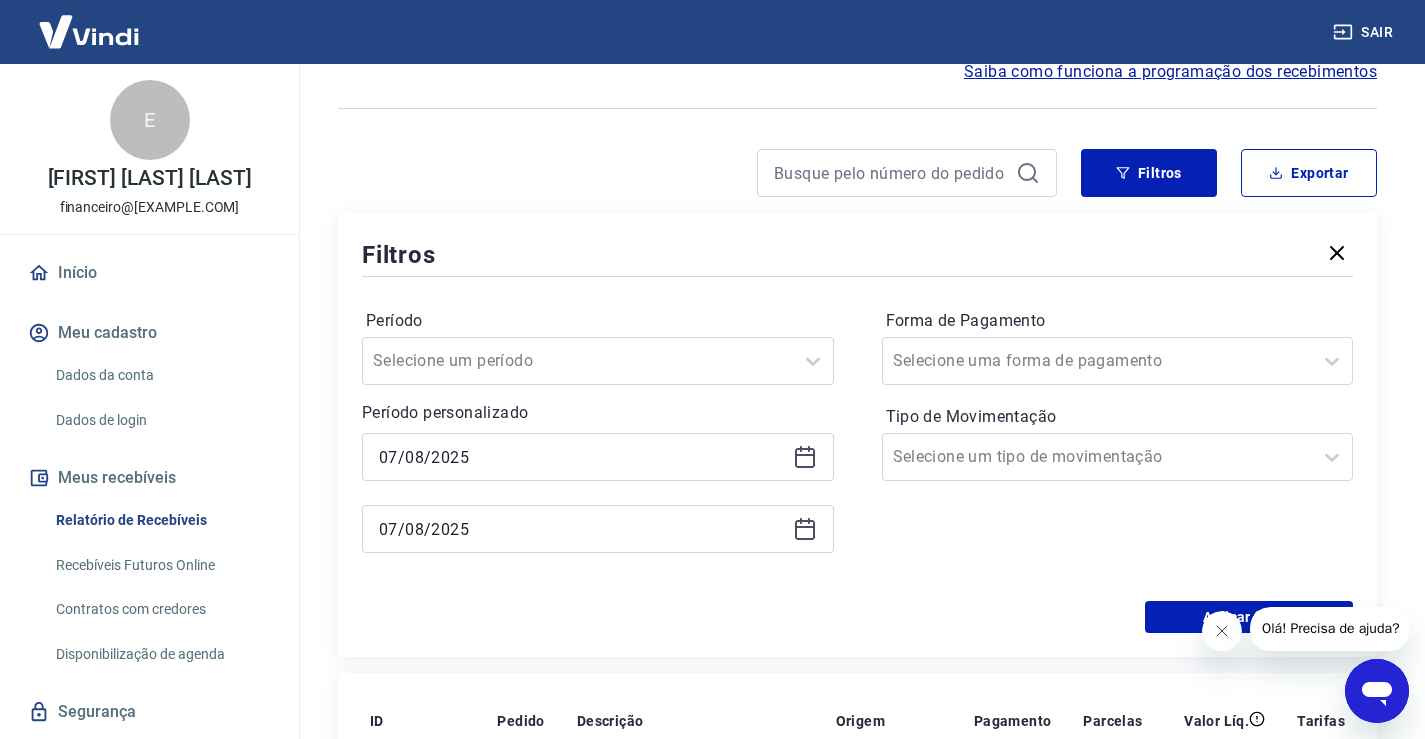 click on "Período Selecione um período Período personalizado Selected date: [DAY], [DAY] de [MONTH] de [YEAR] [DD]/[MM]/[YYYY] Selected date: [DAY], [DAY] de [MONTH] de [YEAR] [DD]/[MM]/[YYYY] Forma de Pagamento Selecione uma forma de pagamento Tipo de Movimentação Selecione um tipo de movimentação" at bounding box center [857, 441] 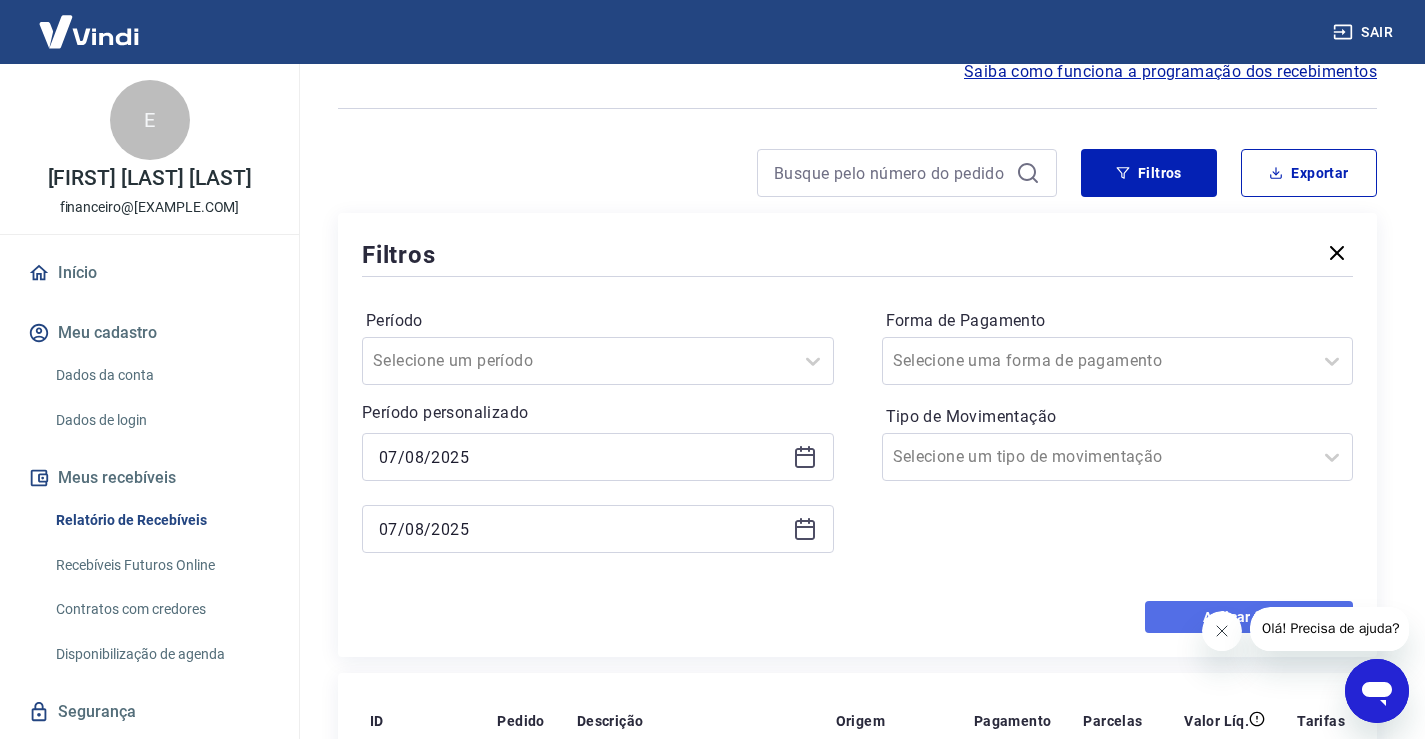 click on "Aplicar filtros" at bounding box center [1249, 617] 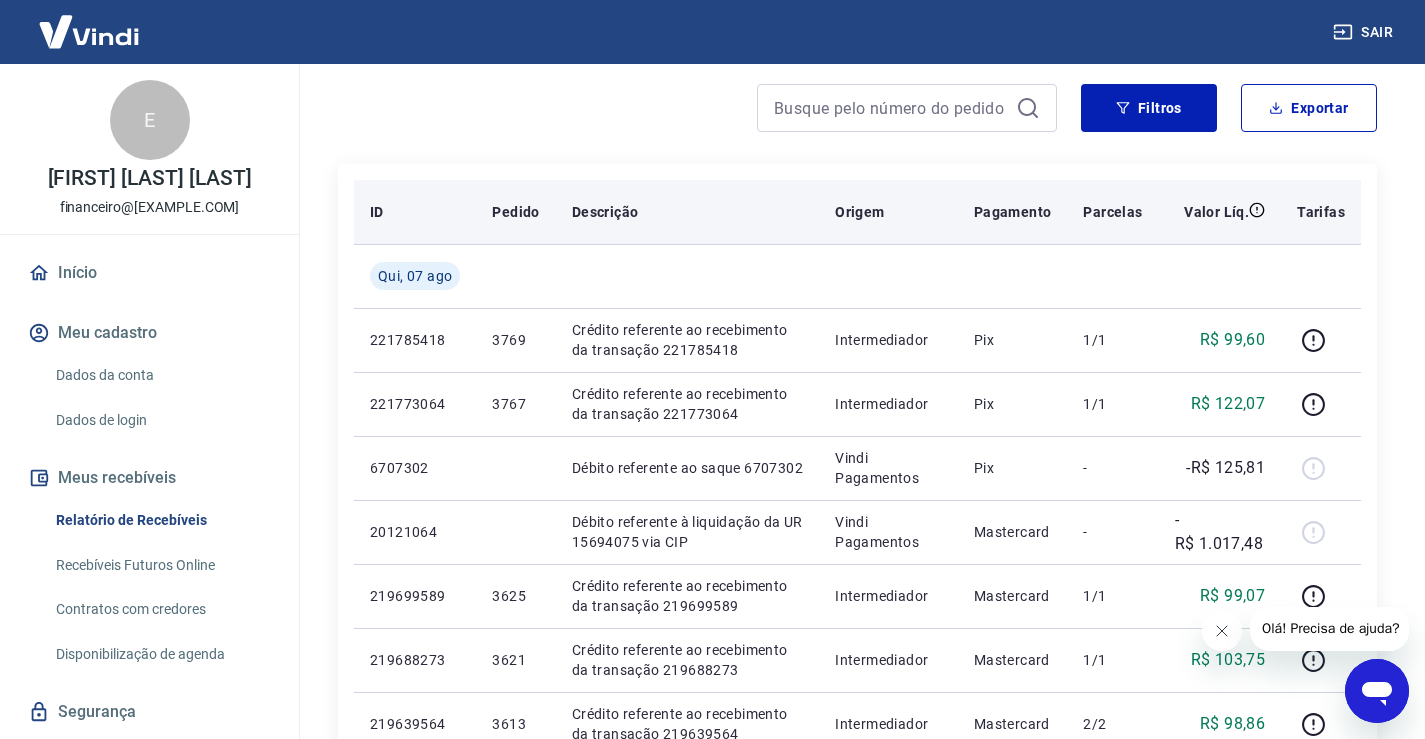 scroll, scrollTop: 200, scrollLeft: 0, axis: vertical 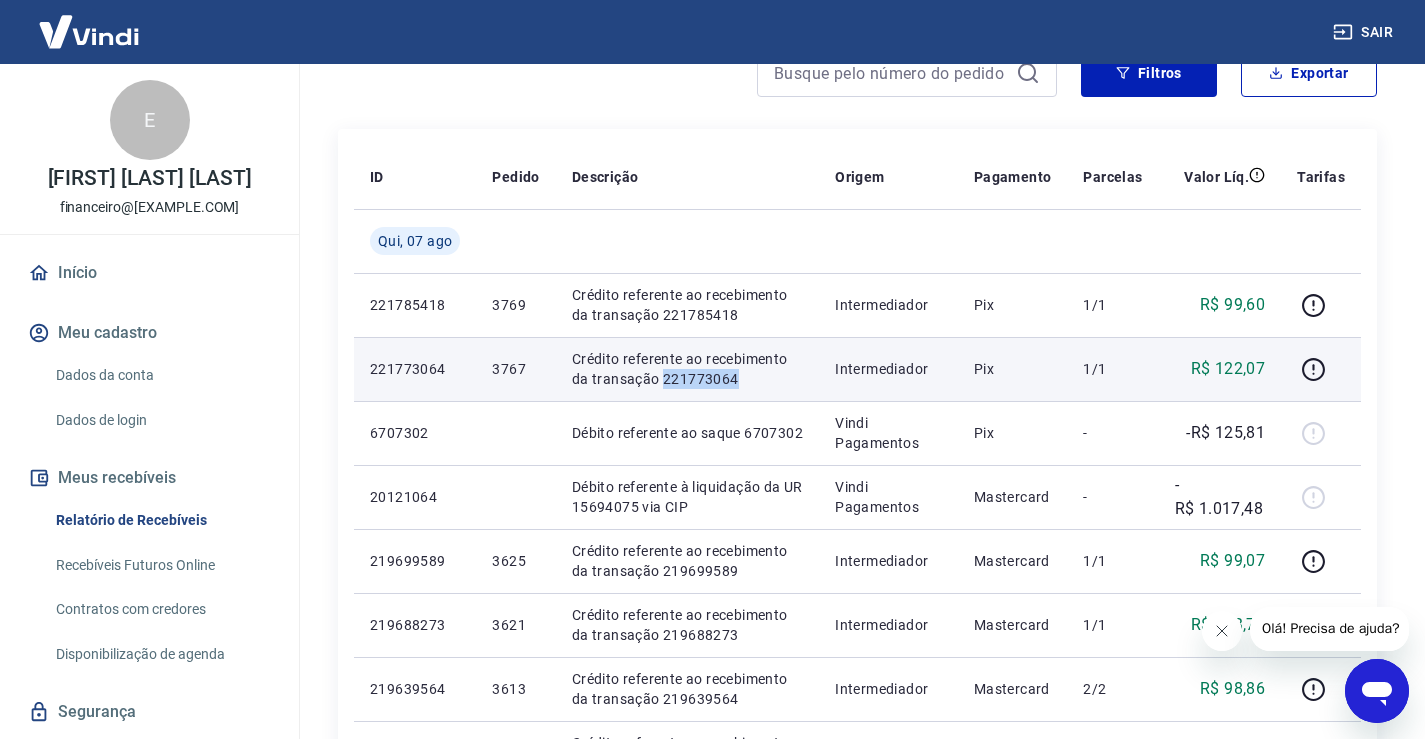 drag, startPoint x: 745, startPoint y: 378, endPoint x: 662, endPoint y: 380, distance: 83.02409 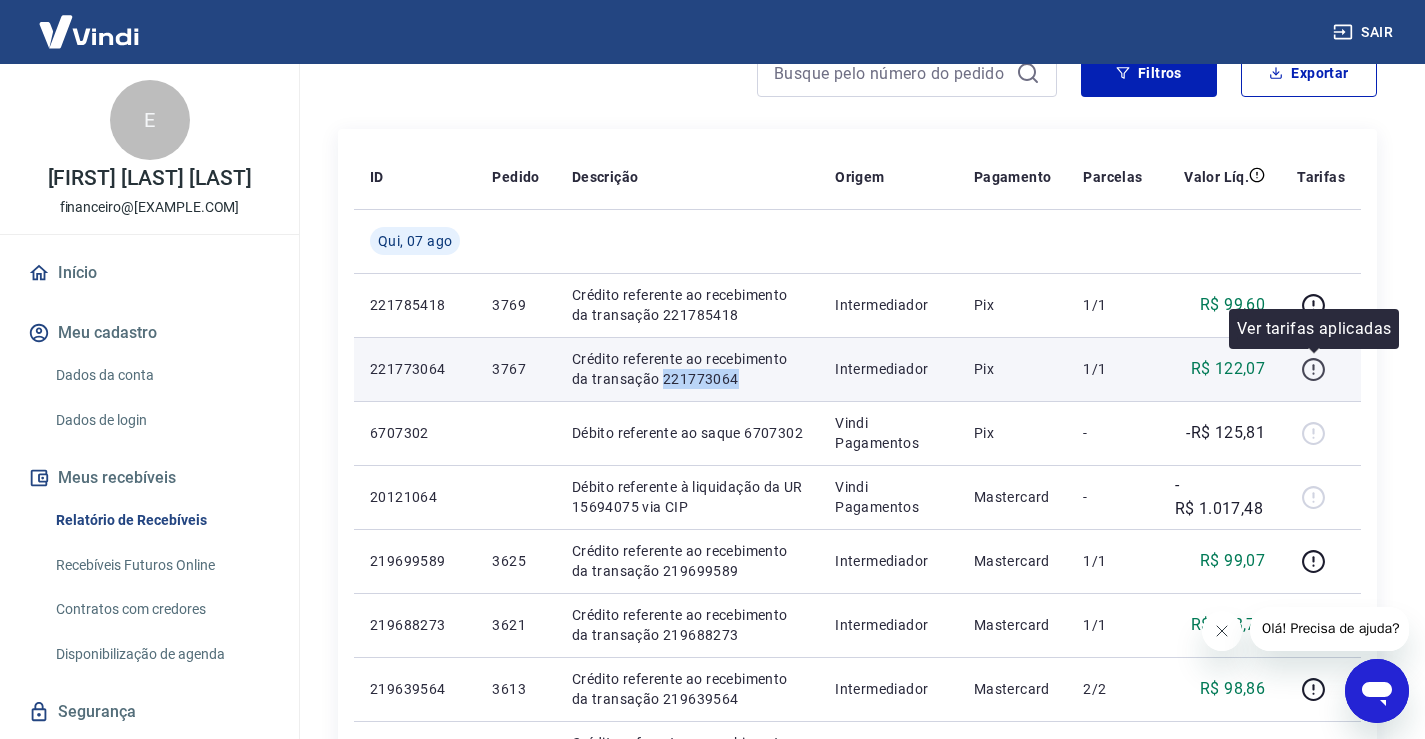 click 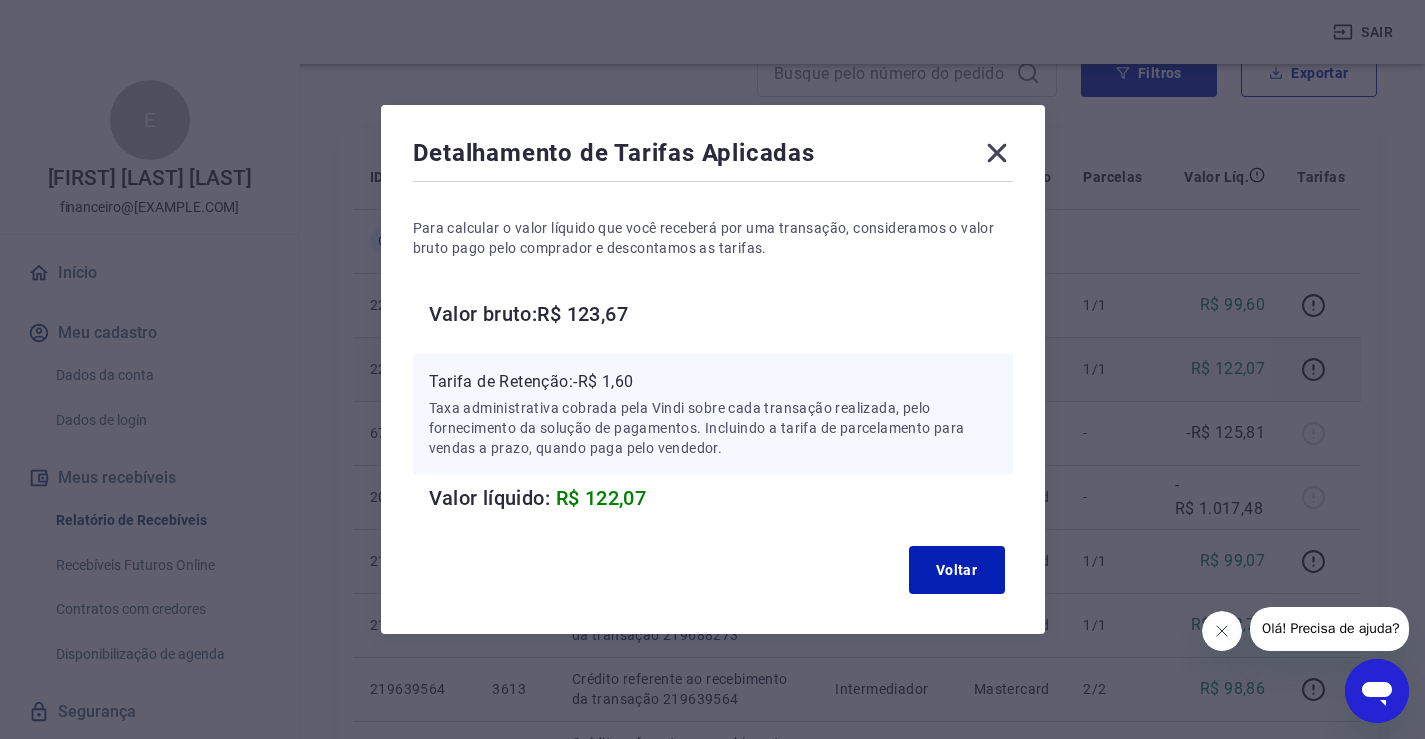 click 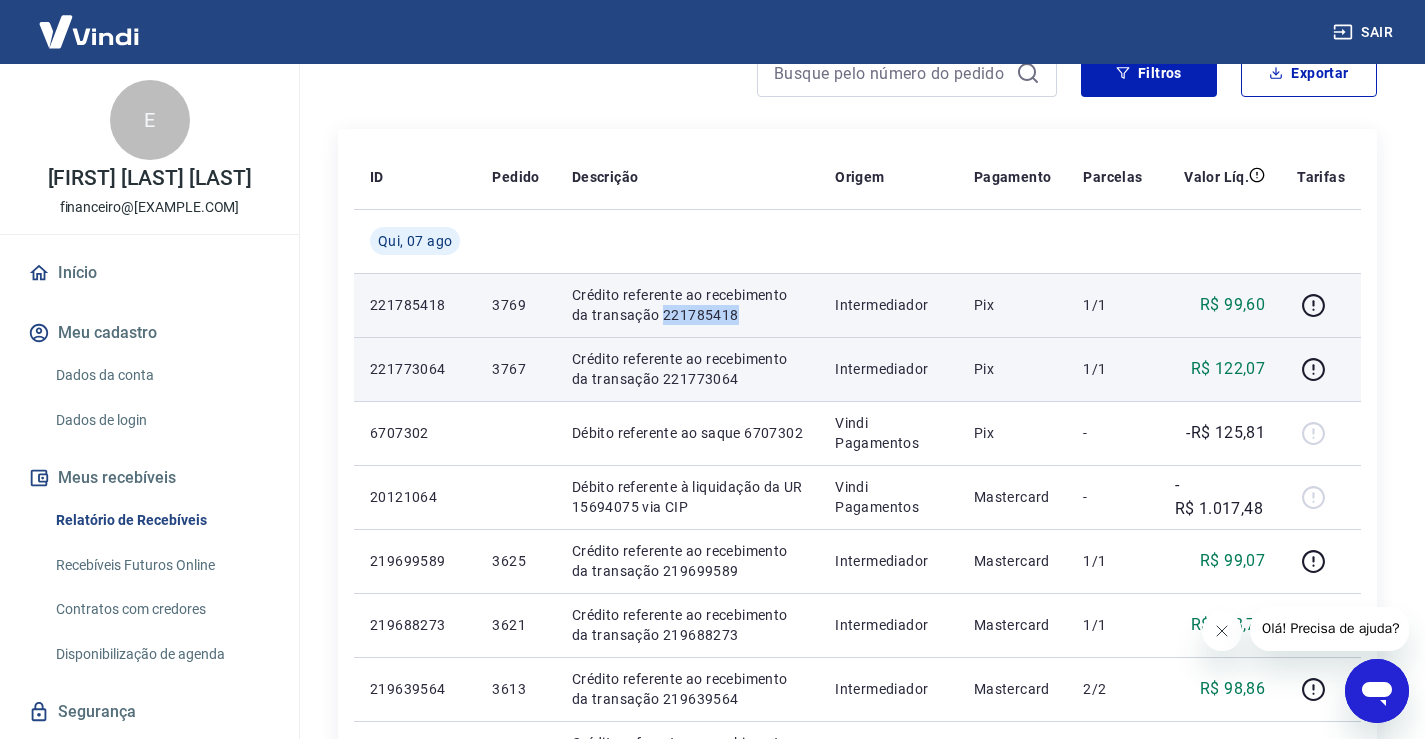 drag, startPoint x: 755, startPoint y: 310, endPoint x: 660, endPoint y: 319, distance: 95.42536 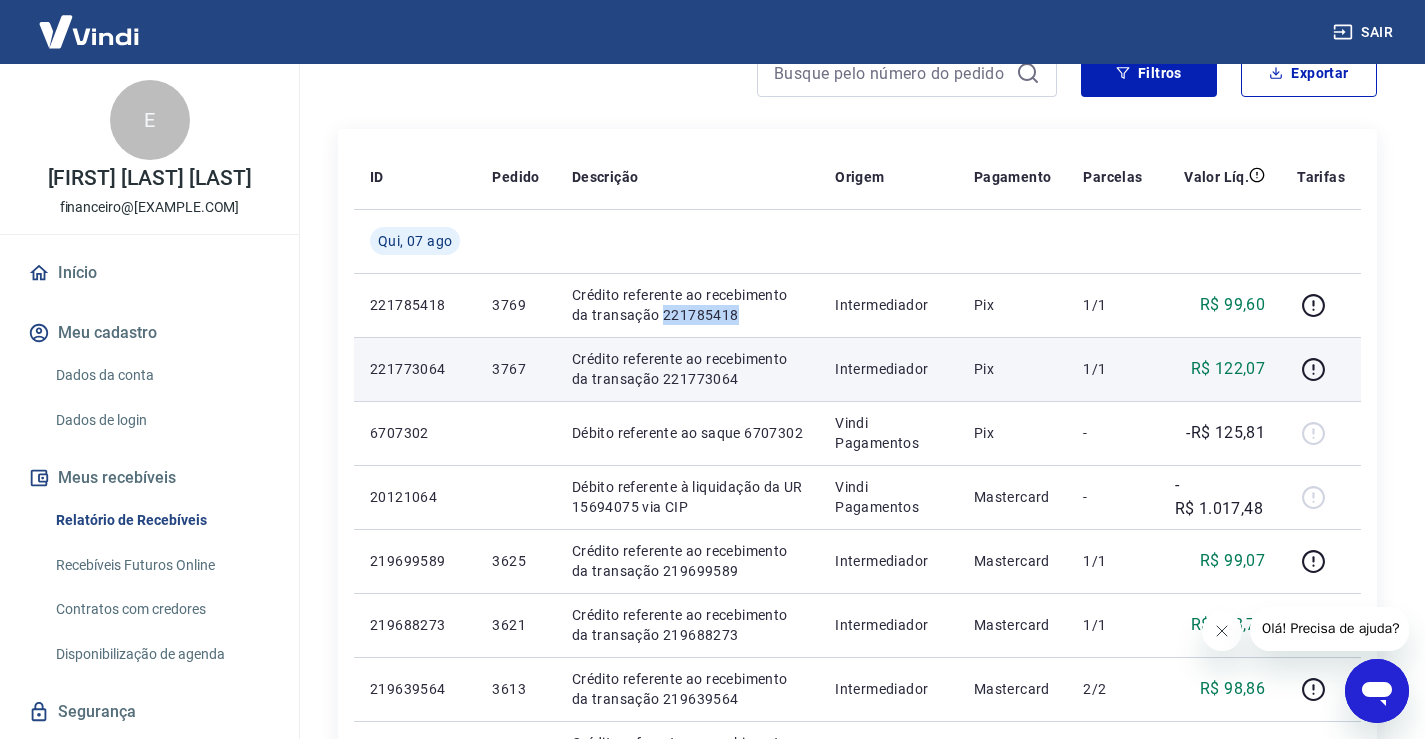 copy on "221785418" 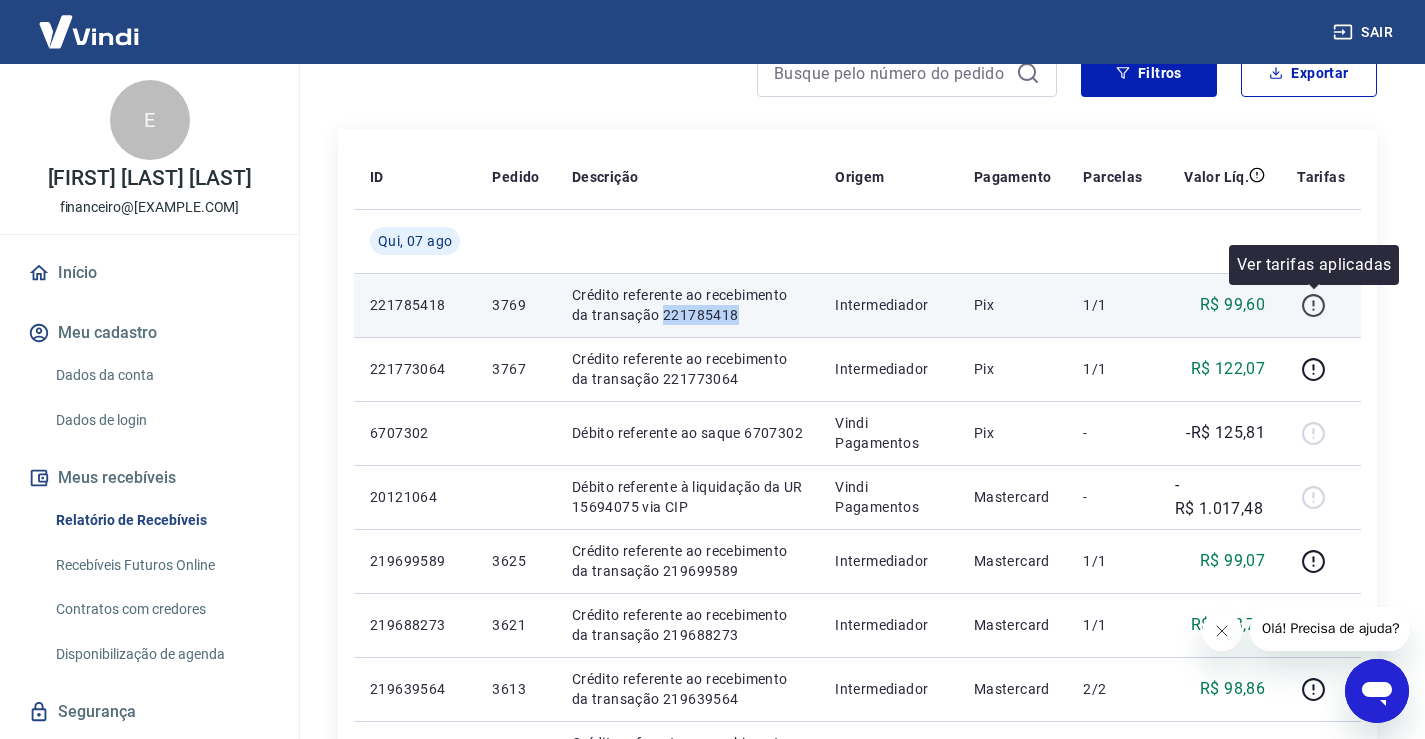 click 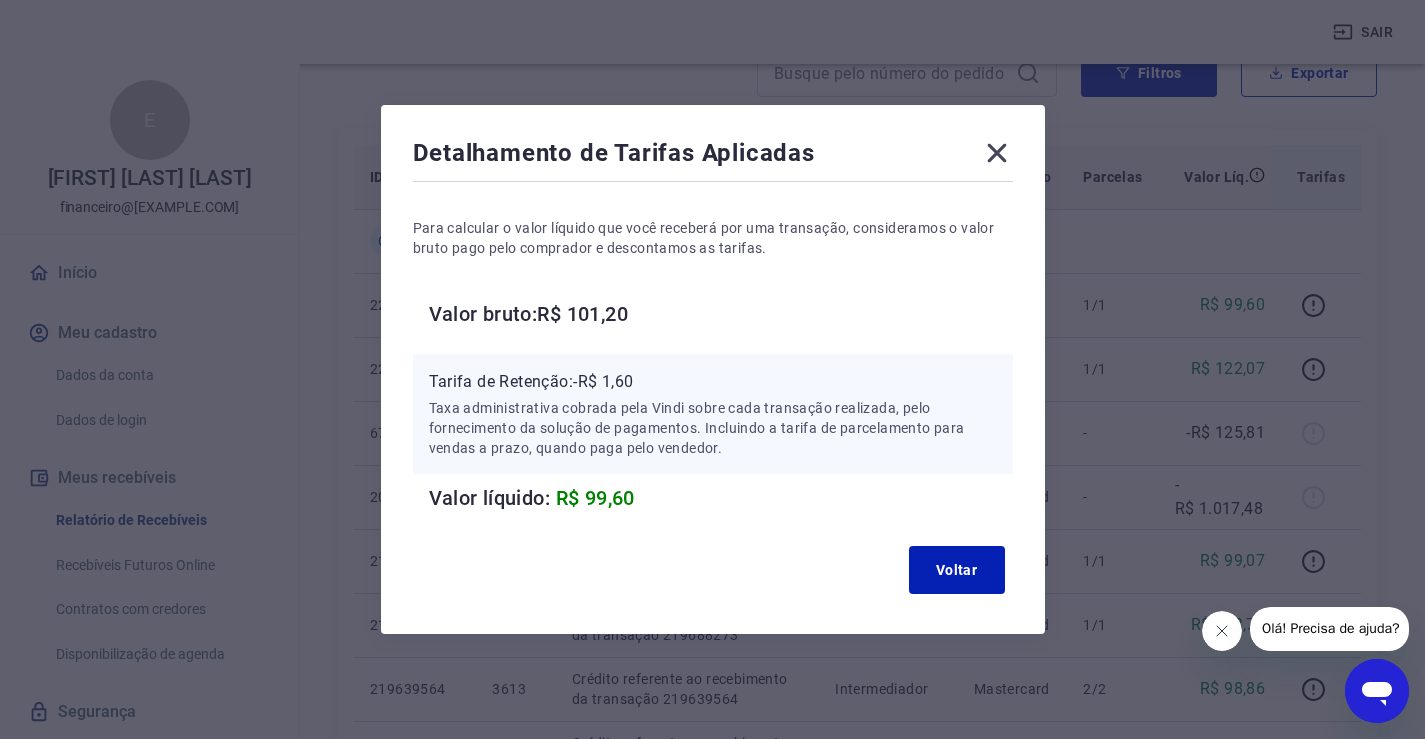 drag, startPoint x: 1002, startPoint y: 159, endPoint x: 1012, endPoint y: 177, distance: 20.59126 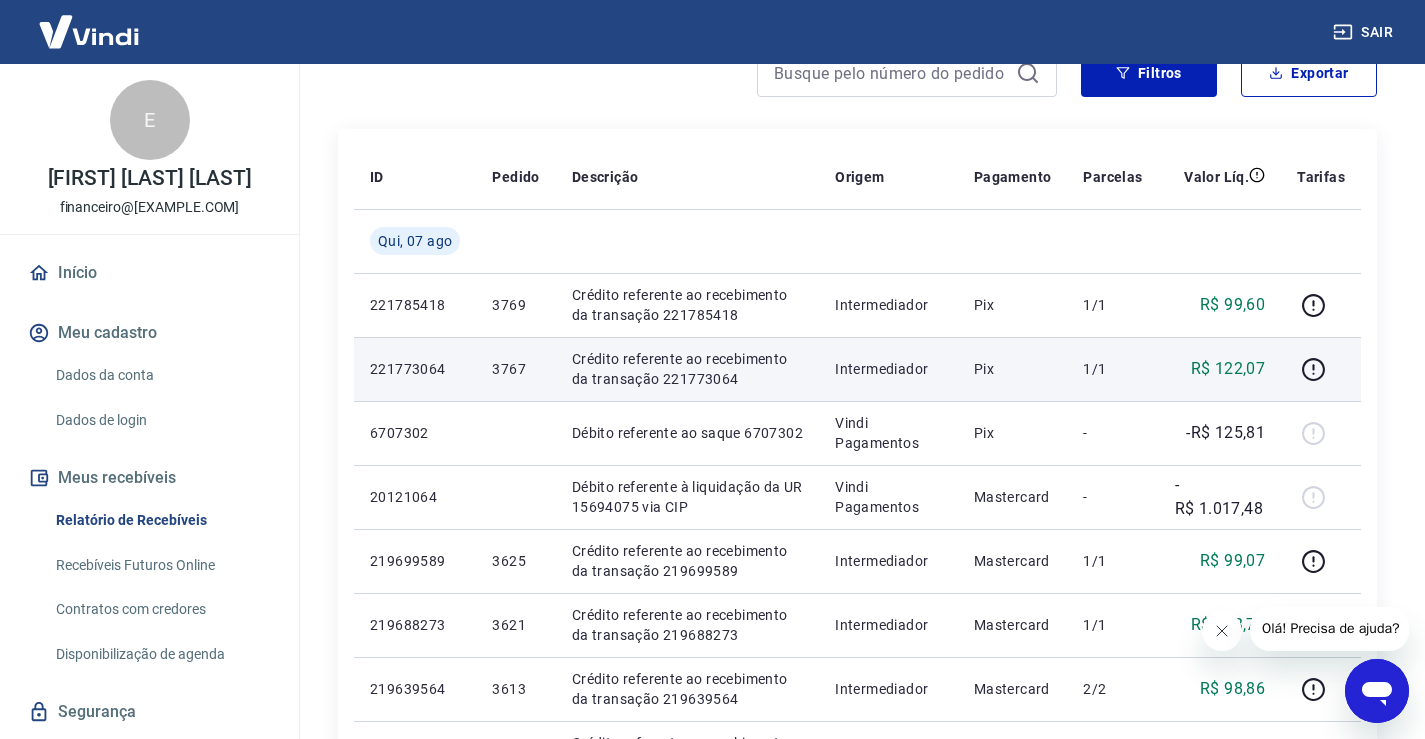 scroll, scrollTop: 0, scrollLeft: 0, axis: both 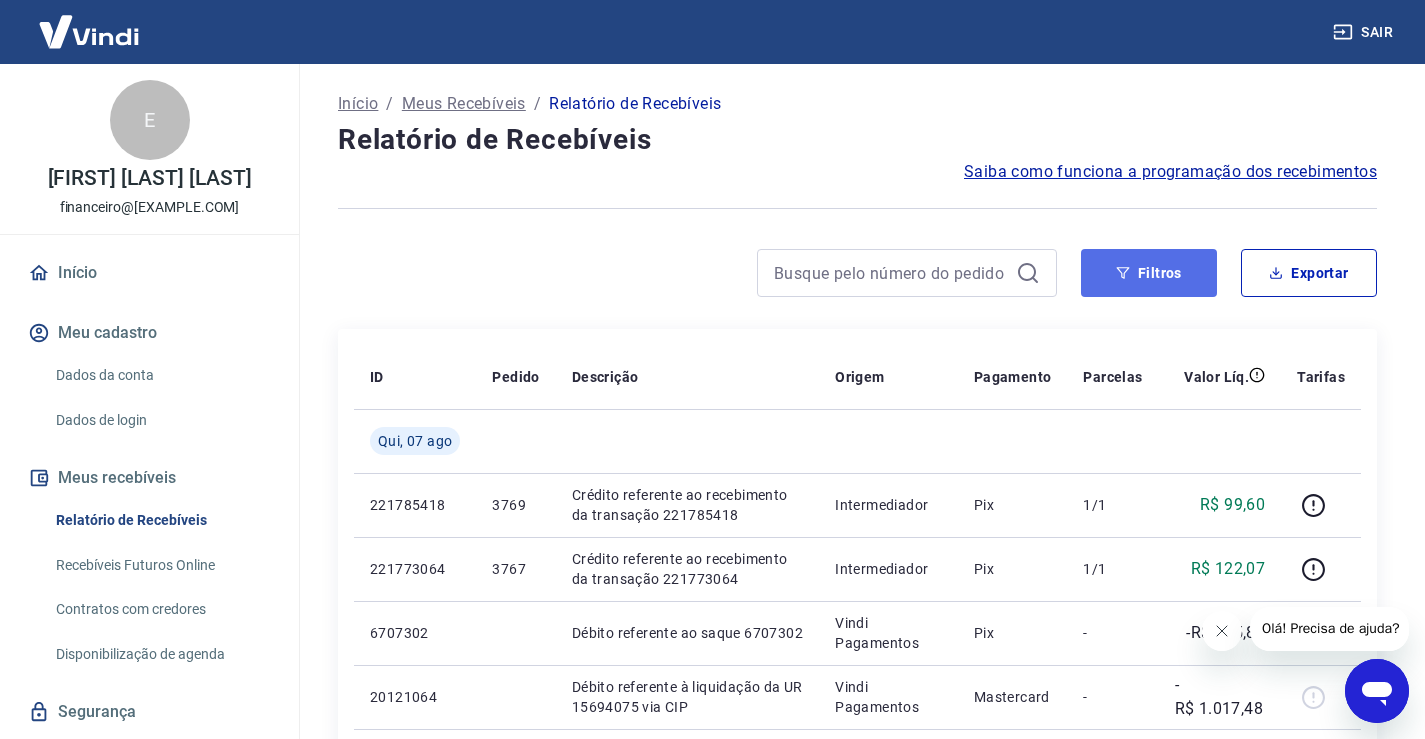 click on "Filtros" at bounding box center [1149, 273] 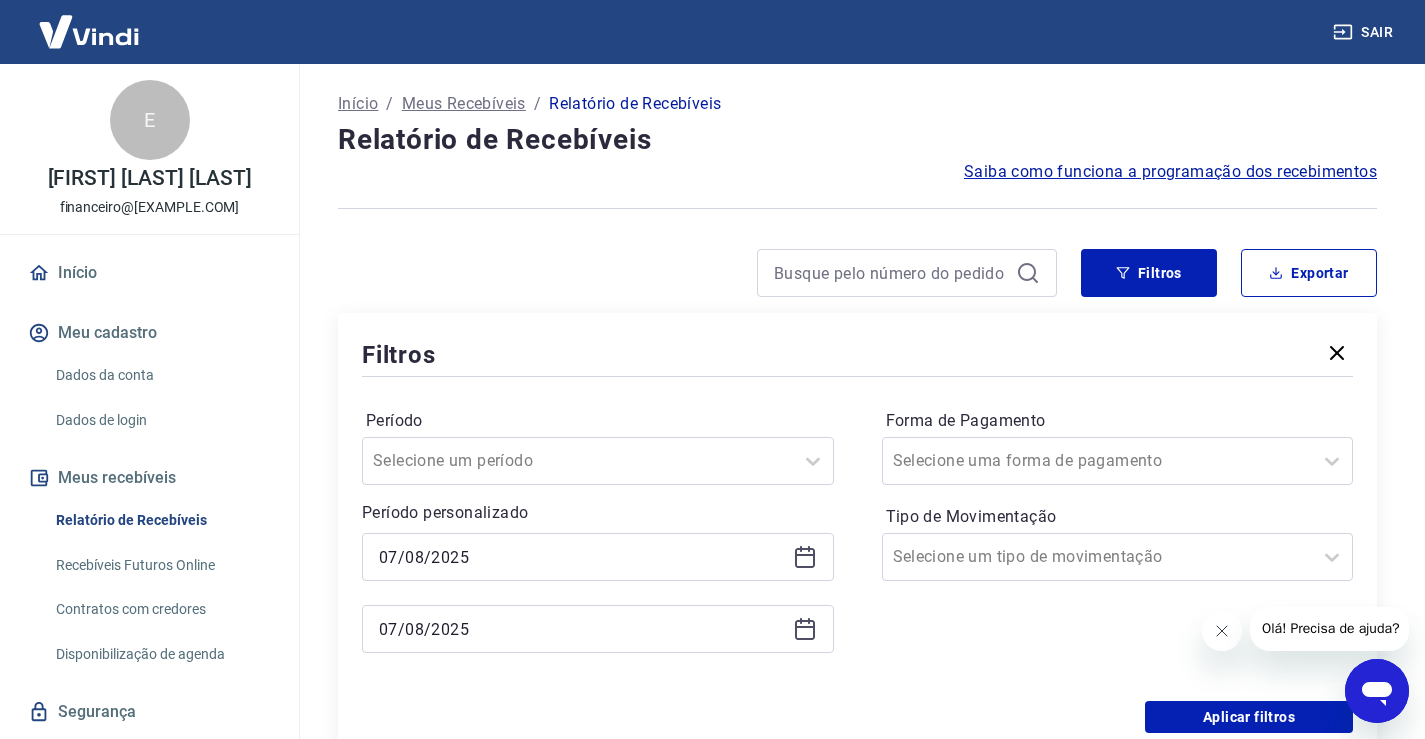 click 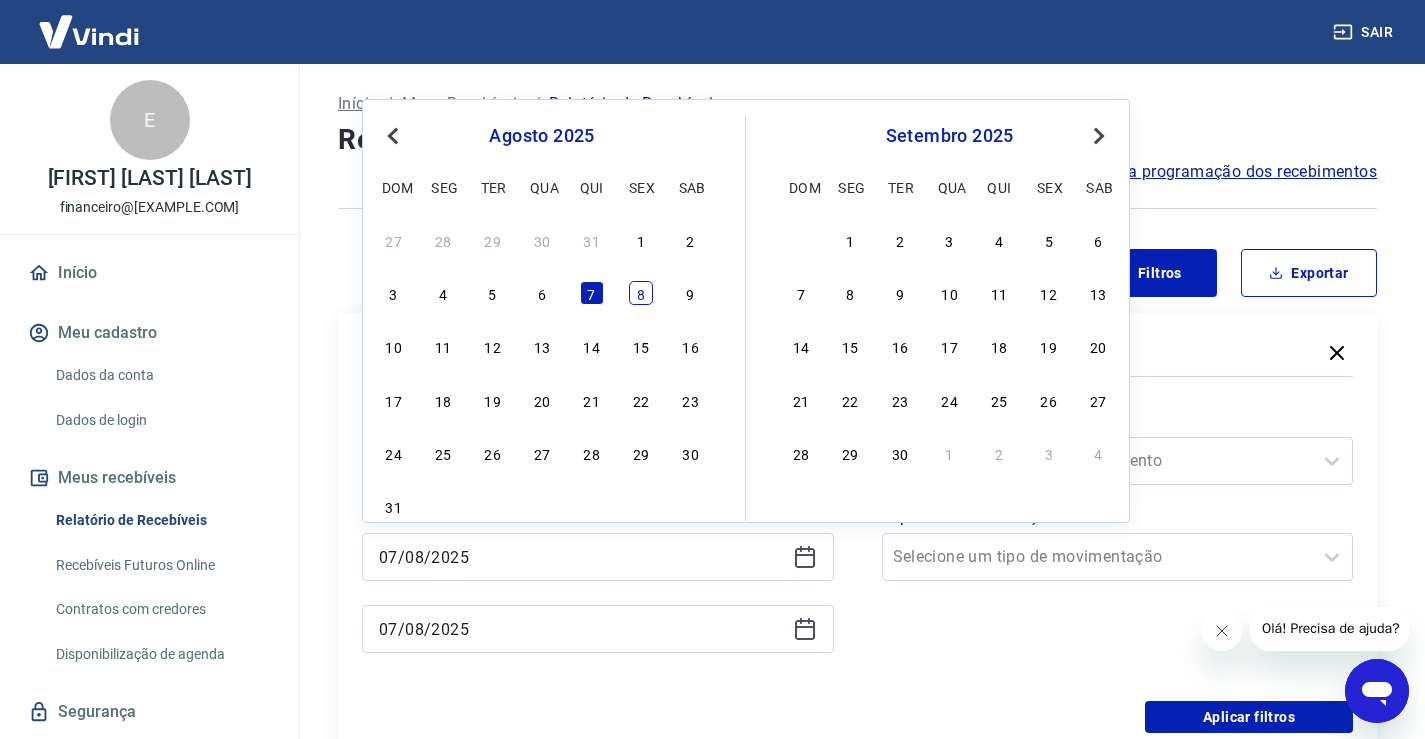 click on "8" at bounding box center (641, 293) 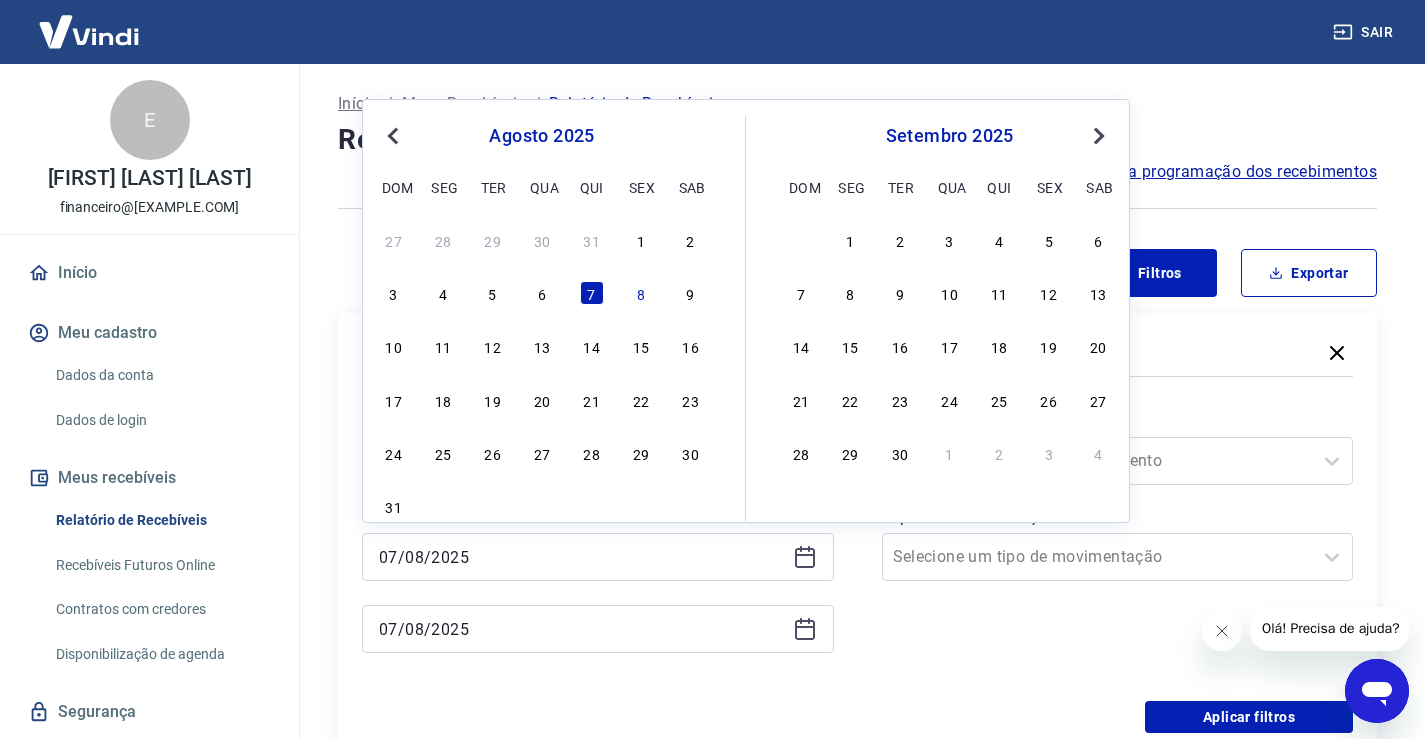 type on "08/08/2025" 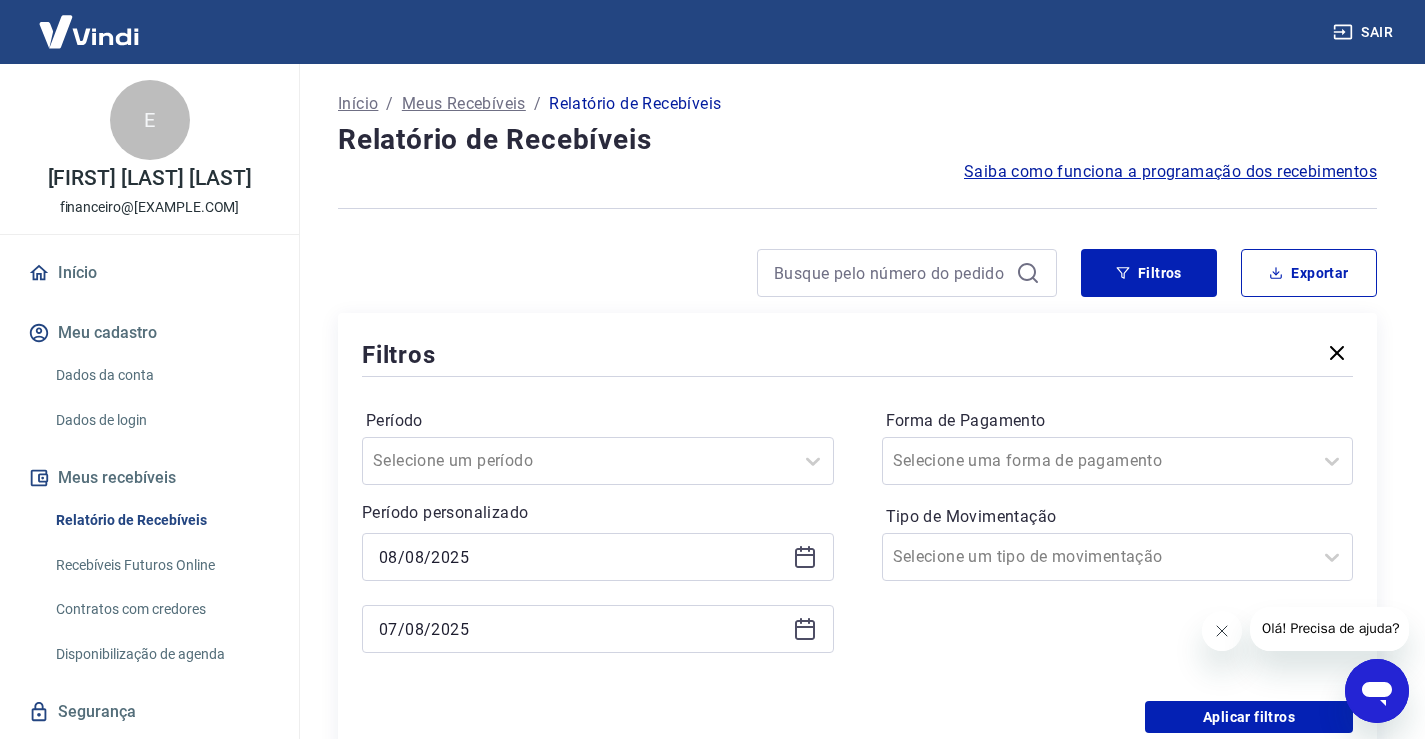 click 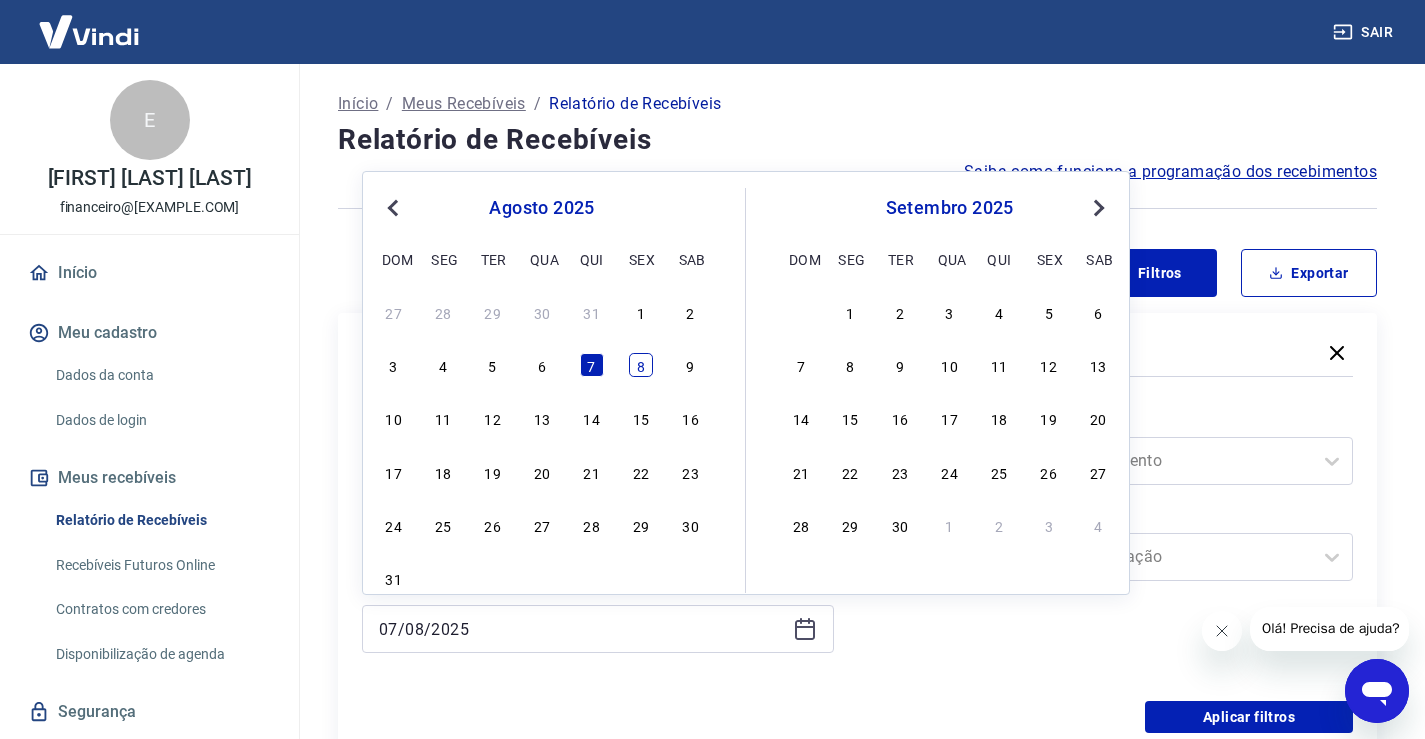click on "8" at bounding box center [641, 365] 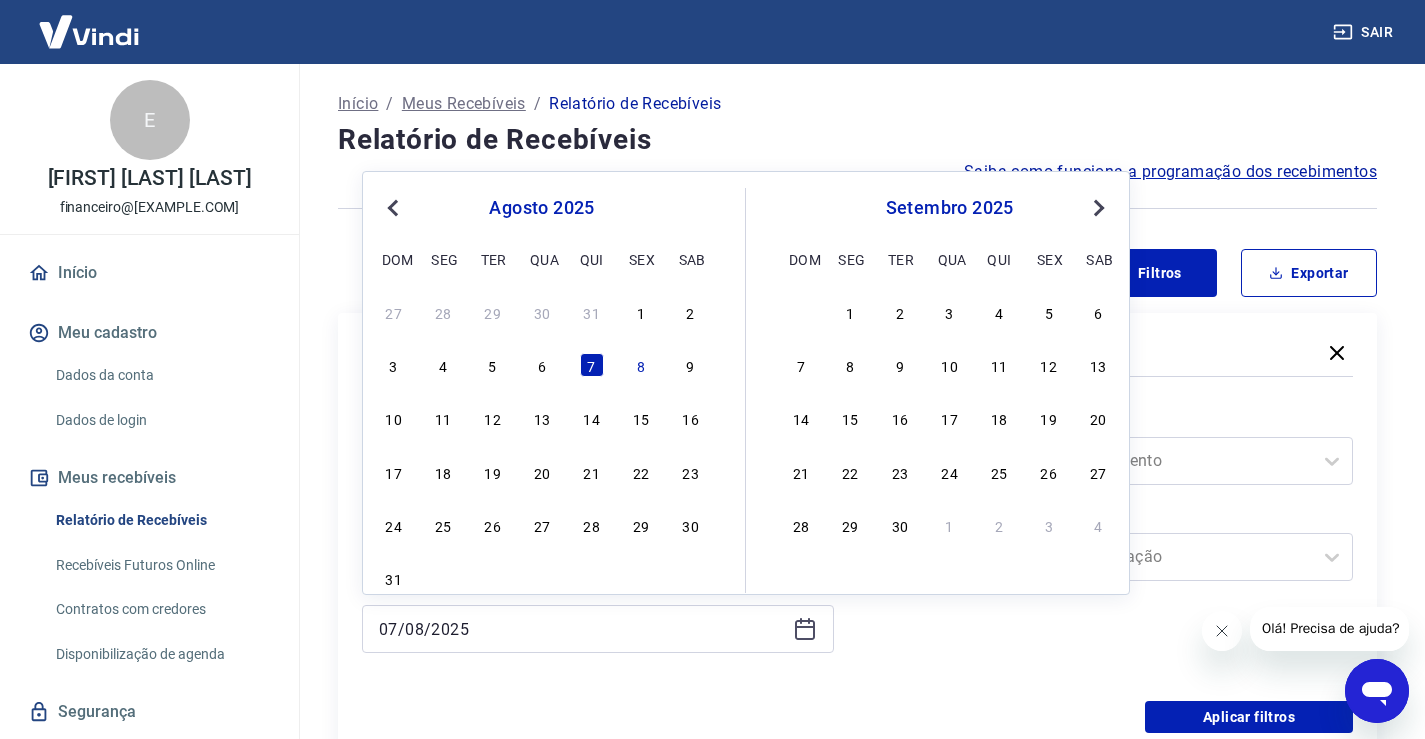 type on "08/08/2025" 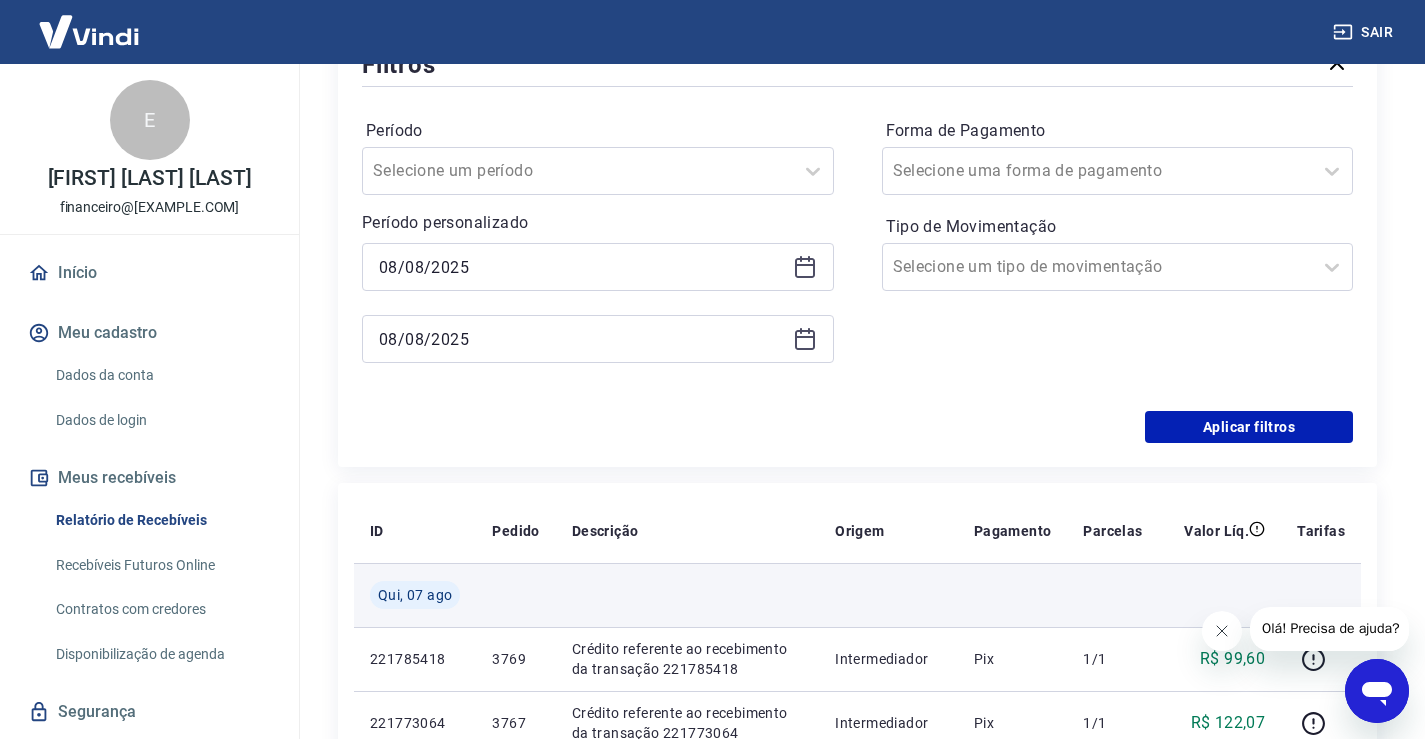scroll, scrollTop: 300, scrollLeft: 0, axis: vertical 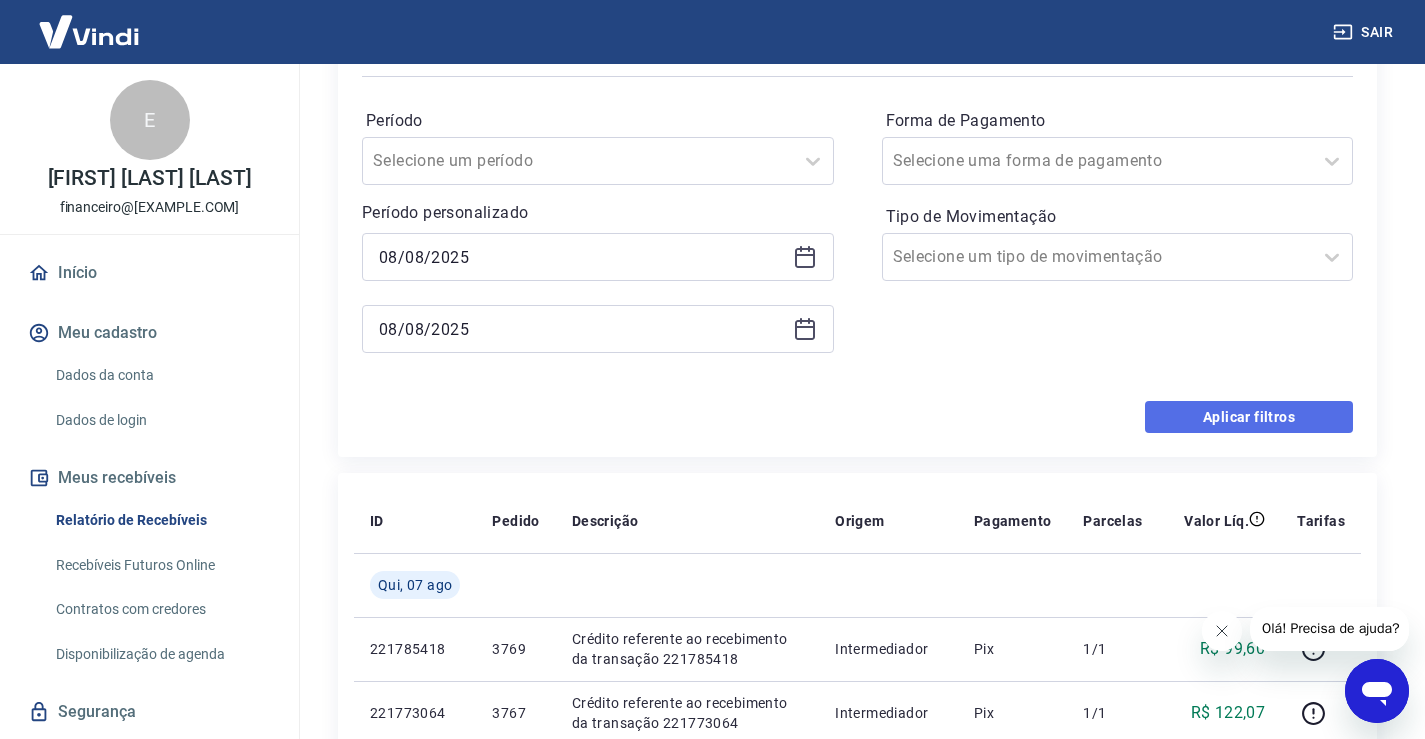 click on "Aplicar filtros" at bounding box center (1249, 417) 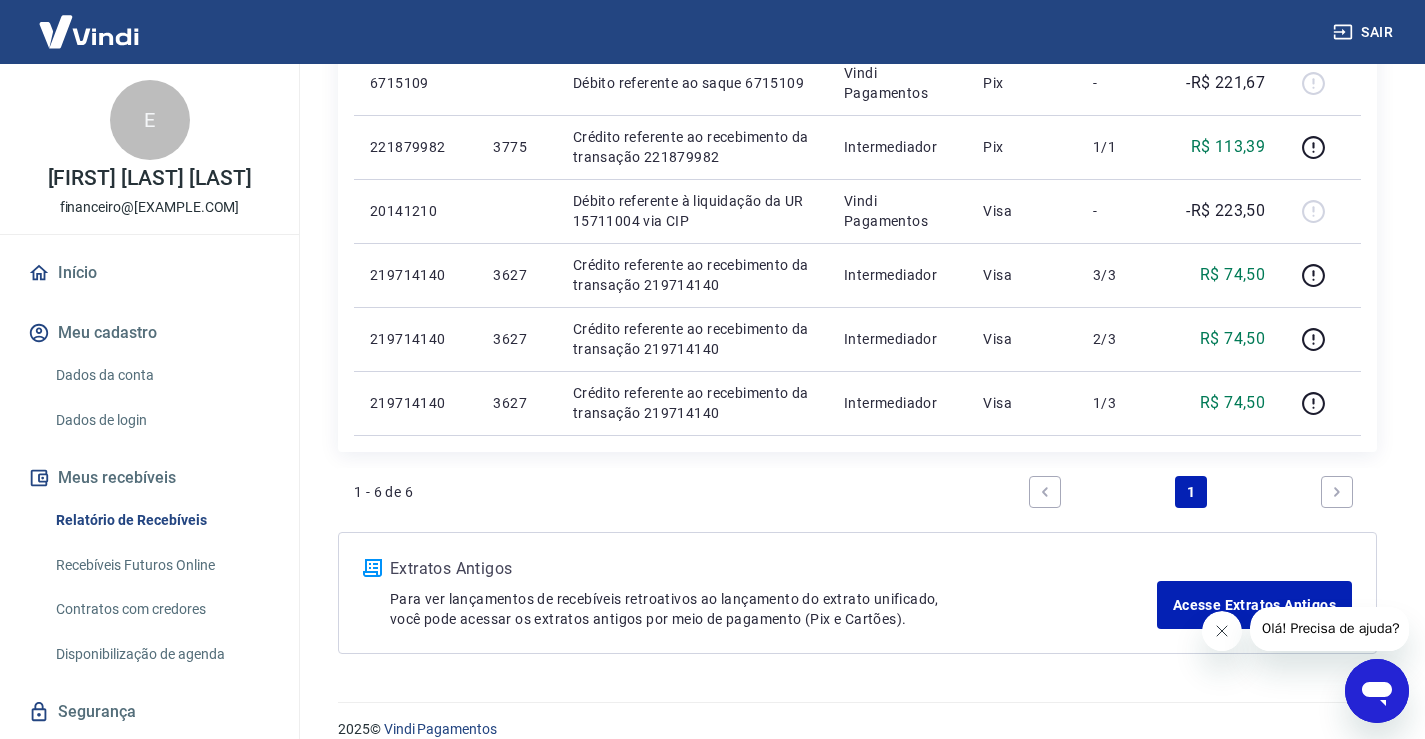 scroll, scrollTop: 447, scrollLeft: 0, axis: vertical 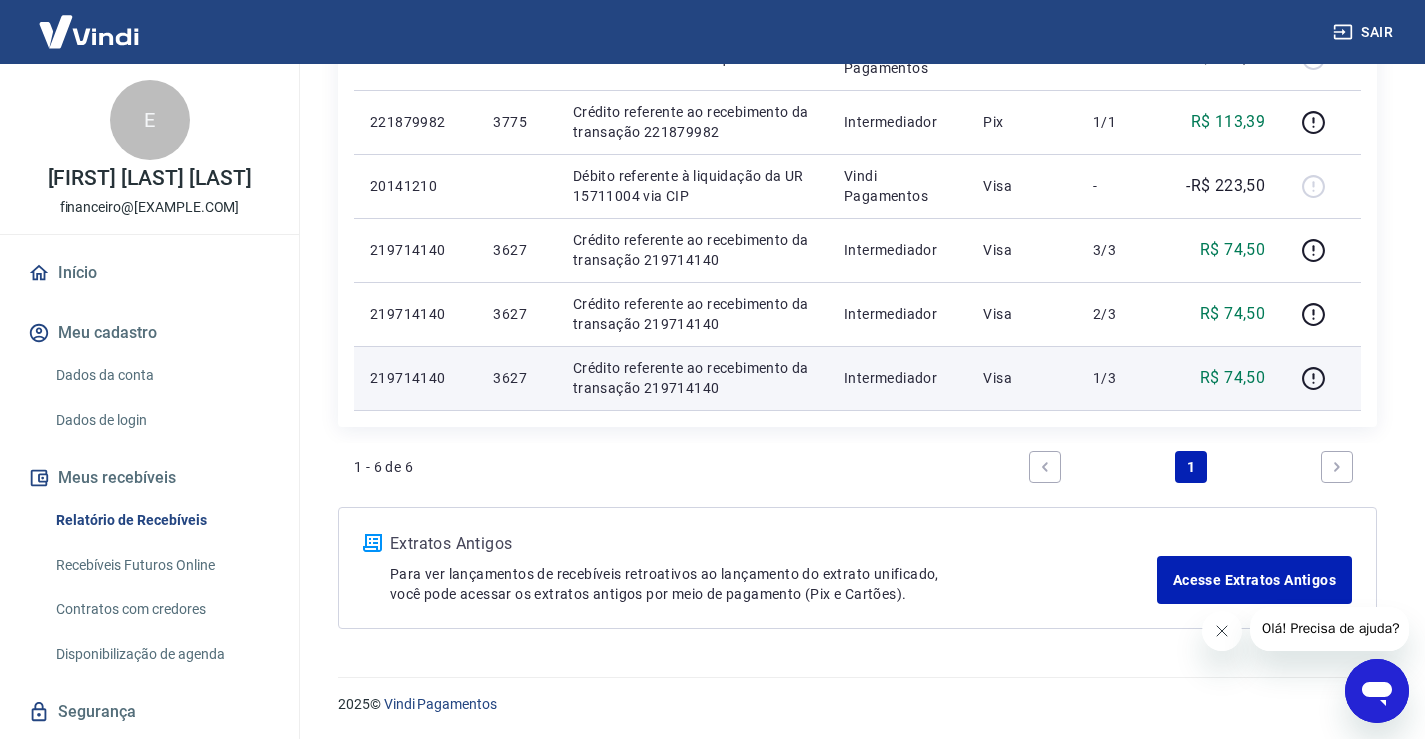 click on "Crédito referente ao recebimento da transação 219714140" at bounding box center [692, 378] 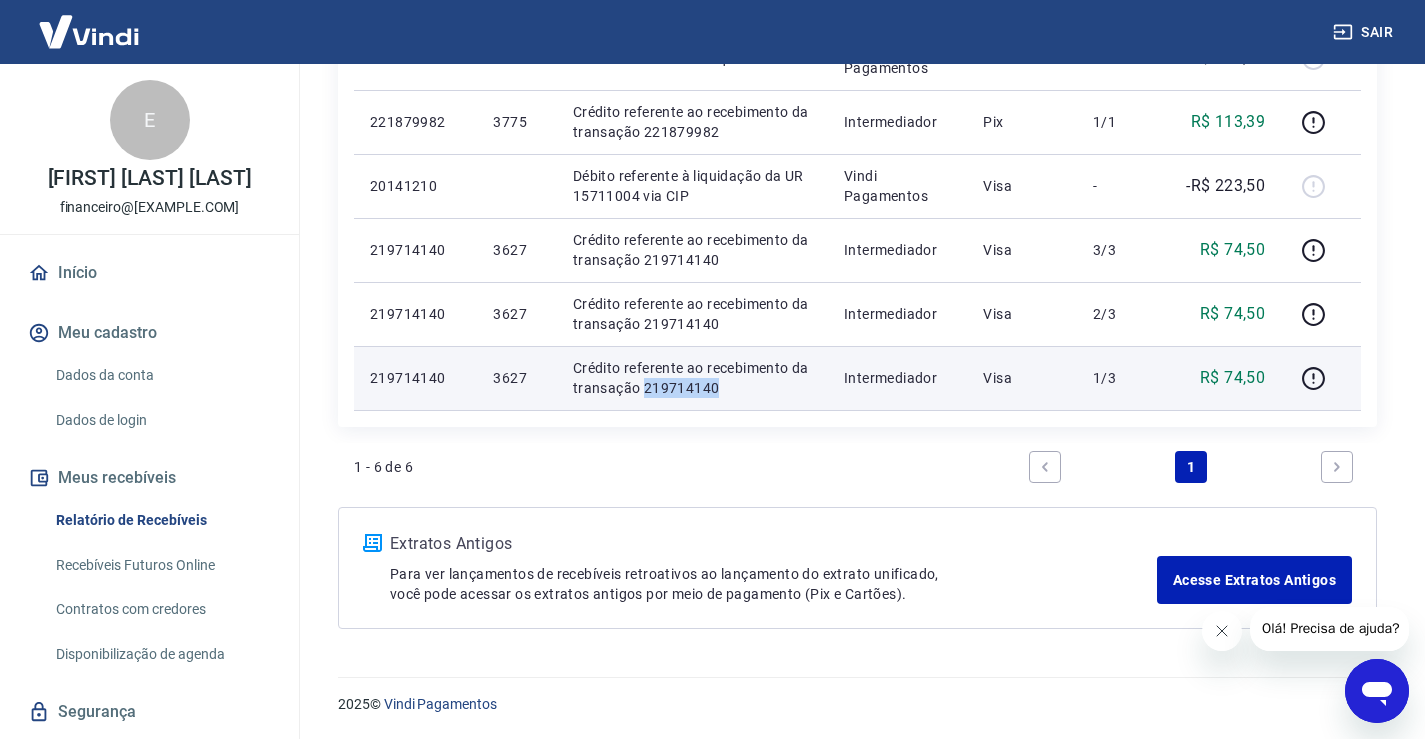 drag, startPoint x: 731, startPoint y: 389, endPoint x: 642, endPoint y: 390, distance: 89.005615 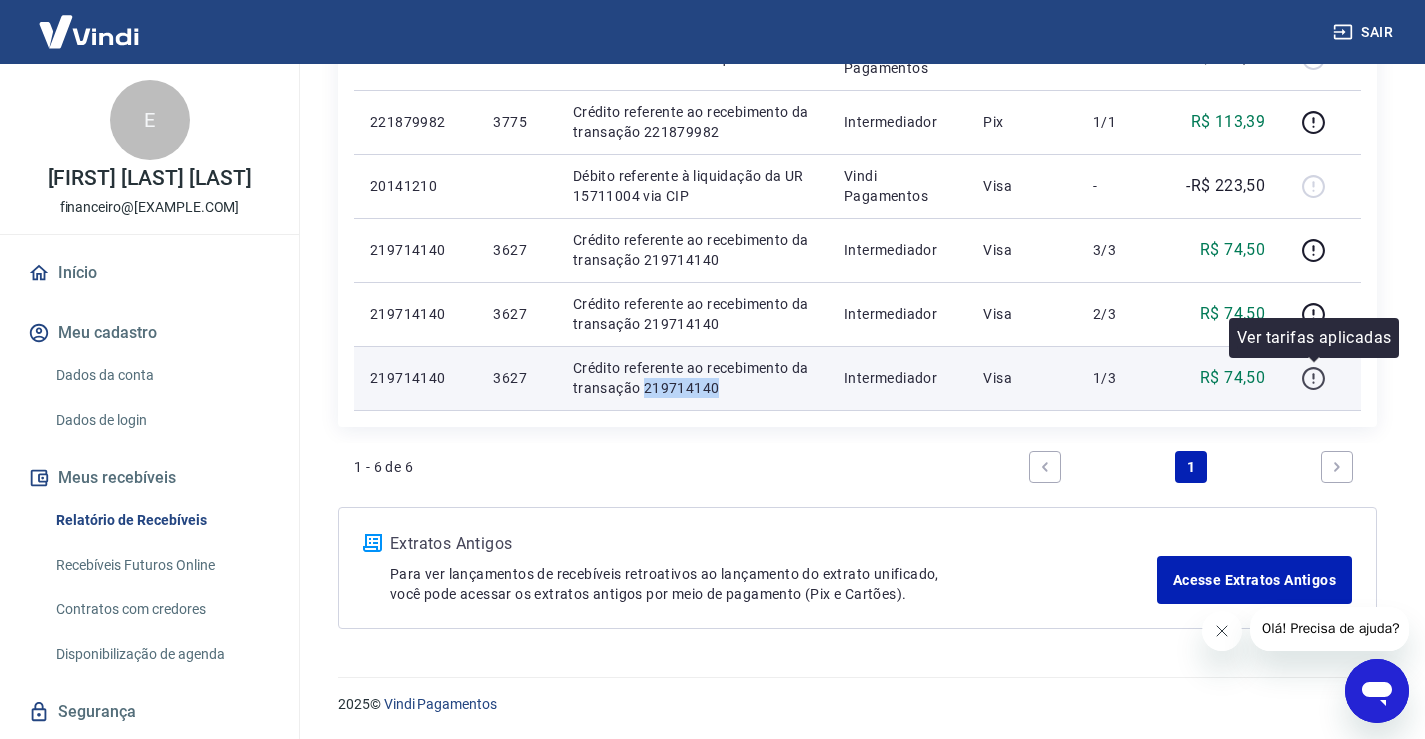 click 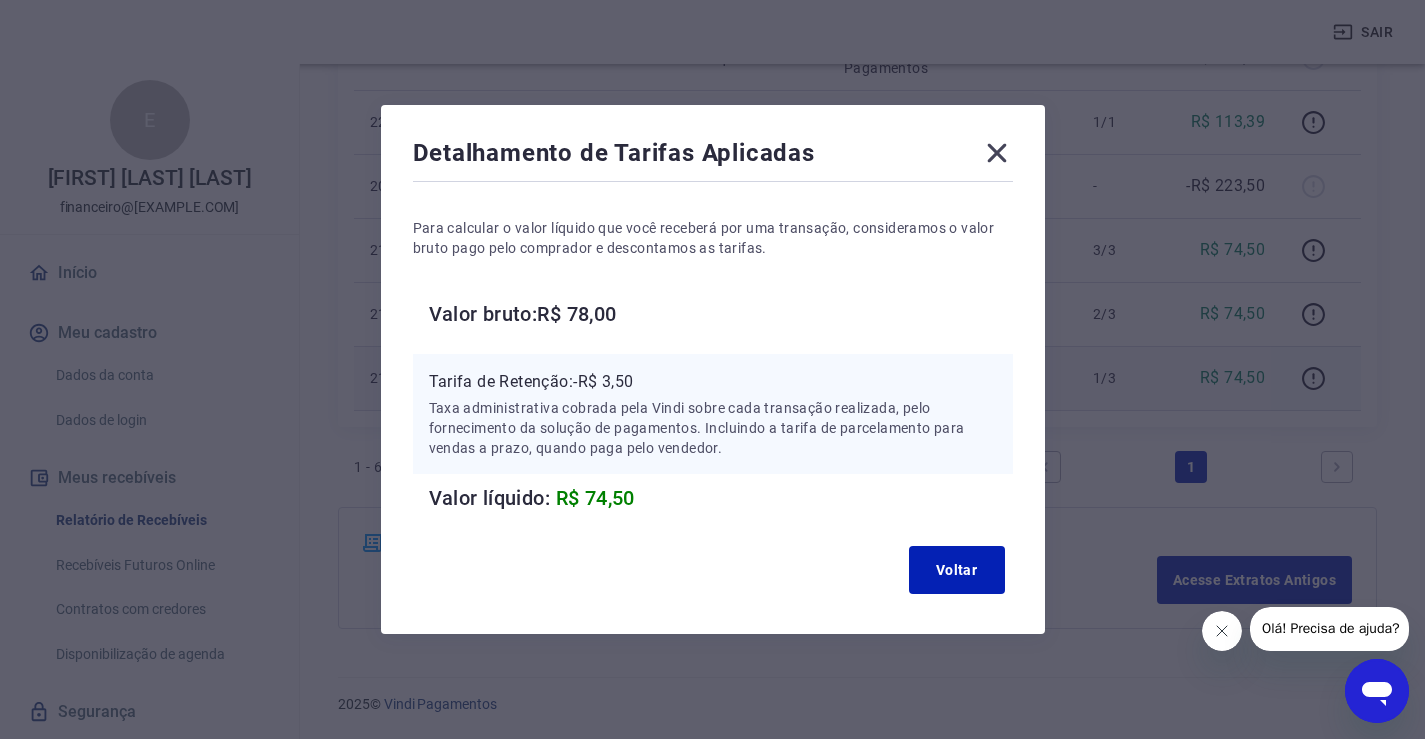 click 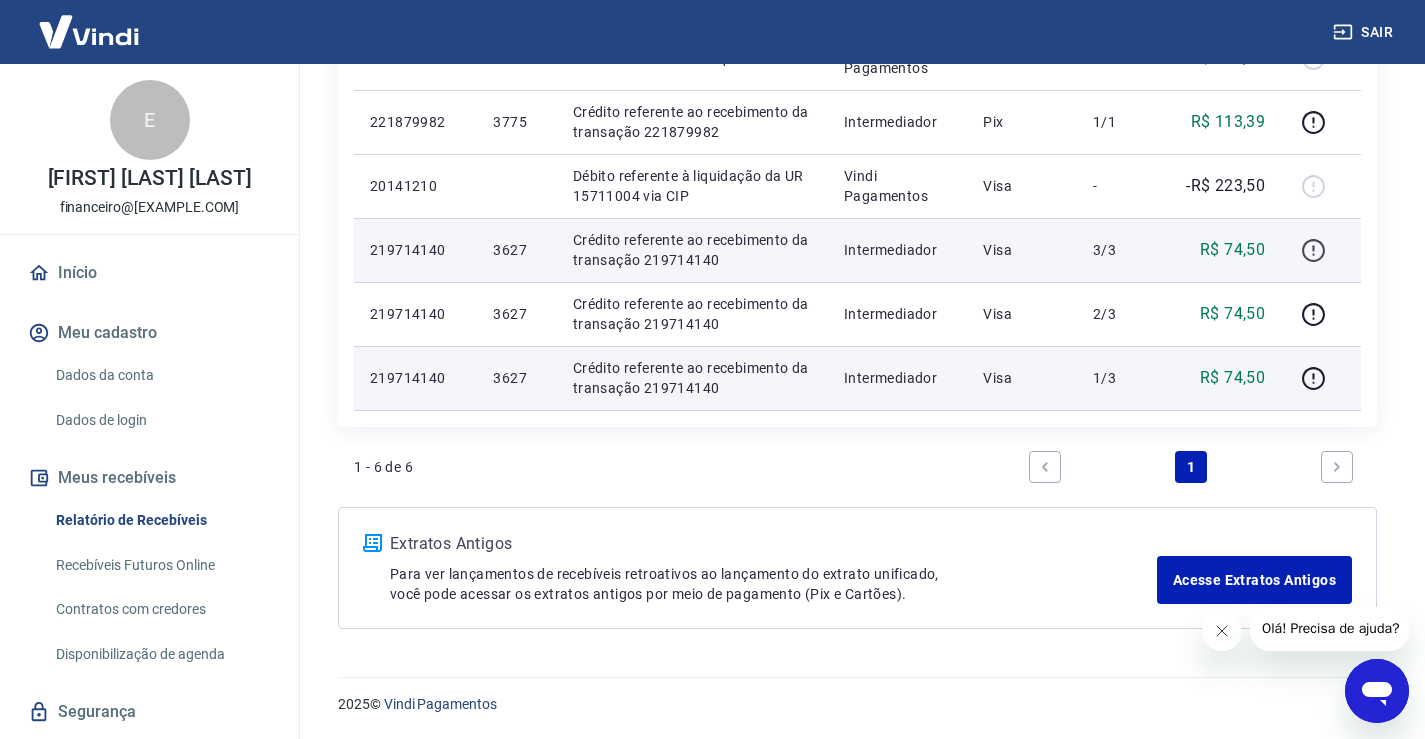 click 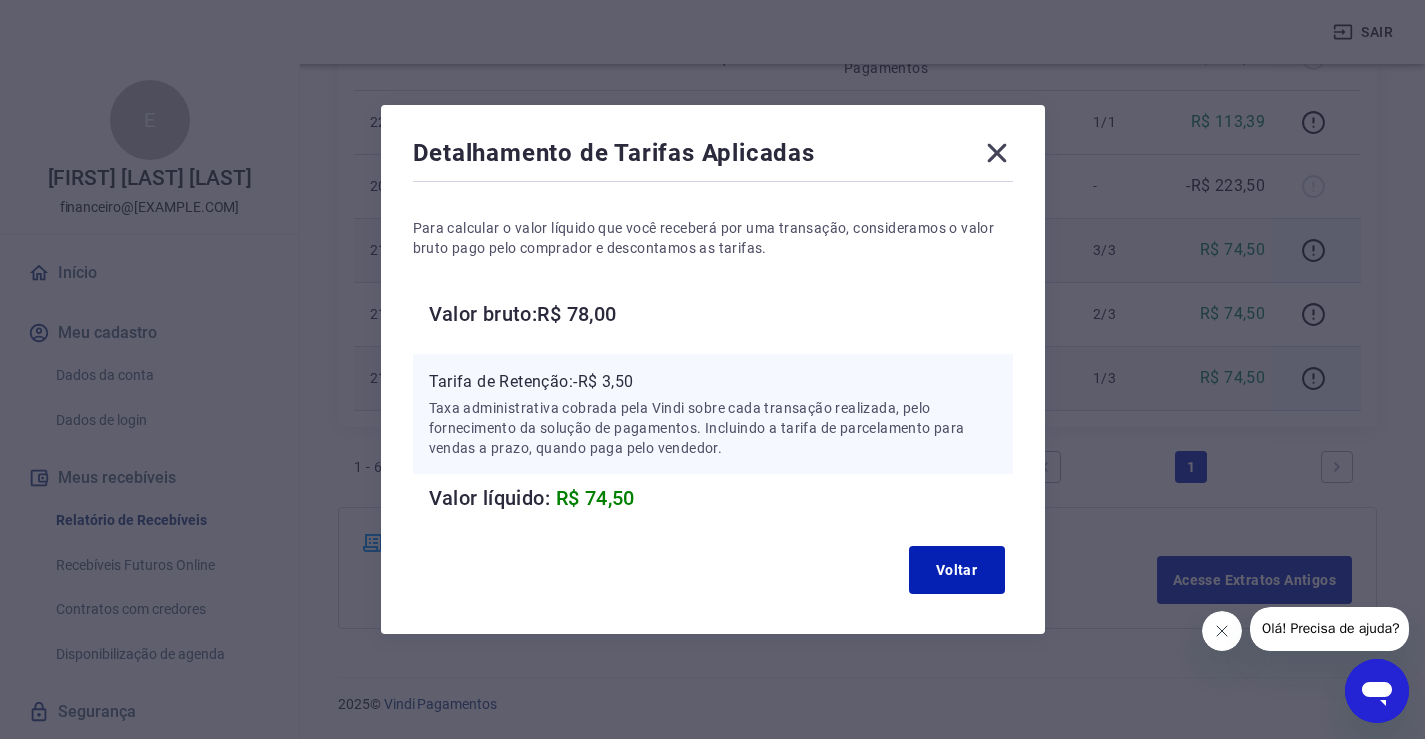 click 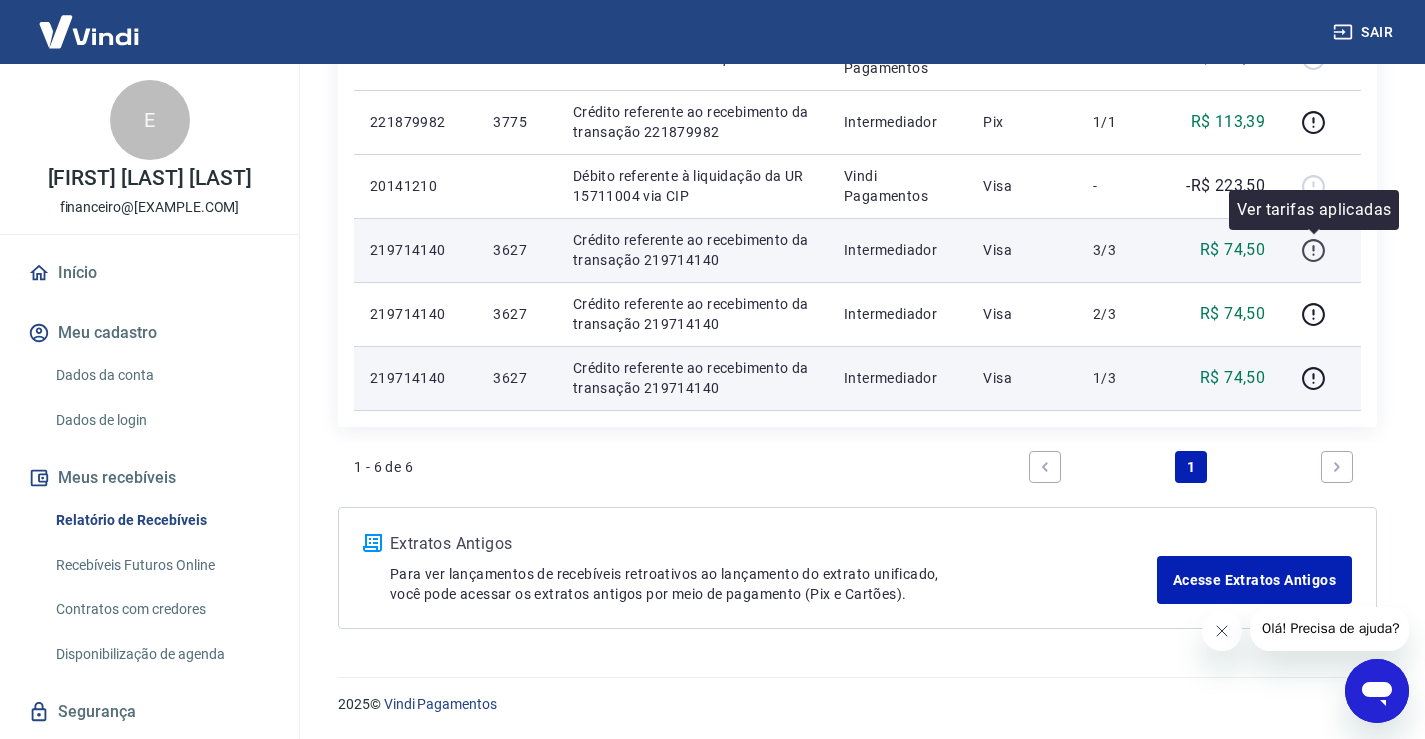 click 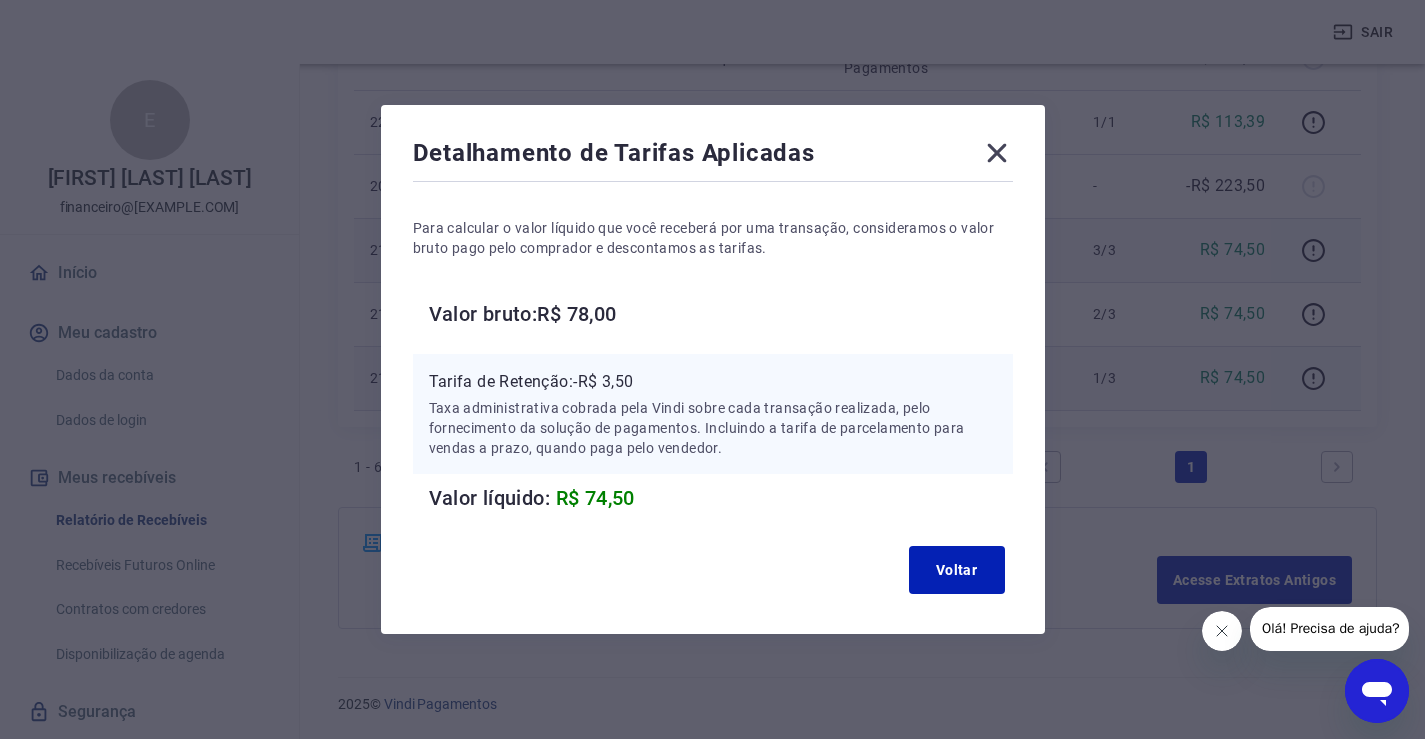 click 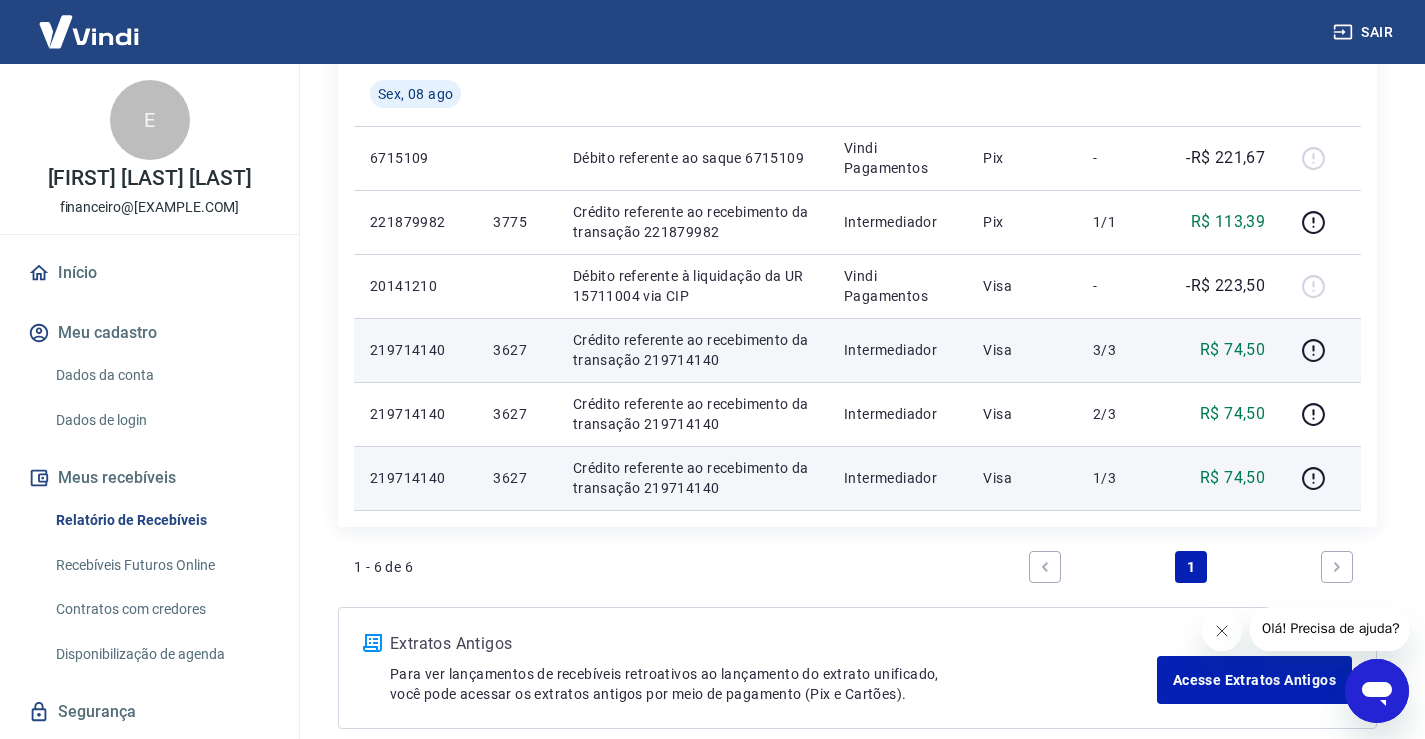 scroll, scrollTop: 247, scrollLeft: 0, axis: vertical 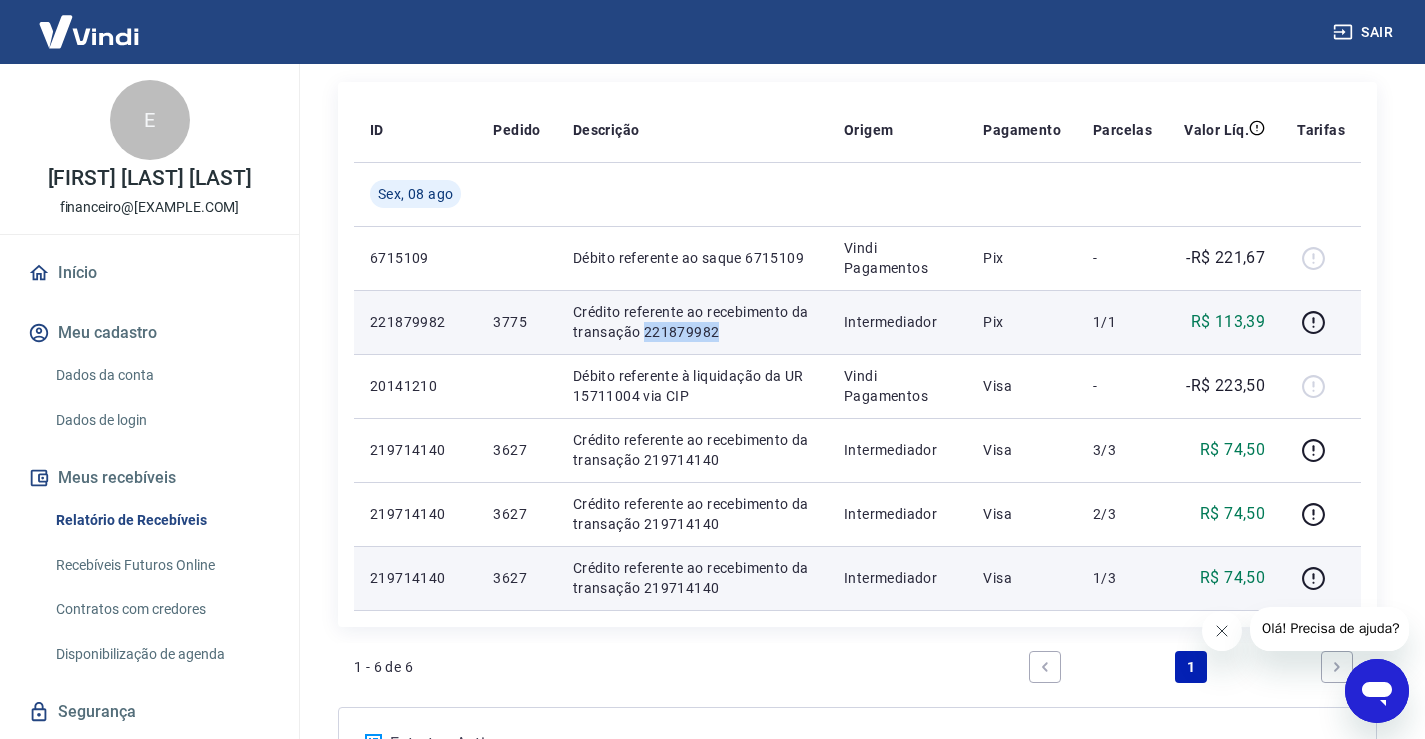 drag, startPoint x: 719, startPoint y: 338, endPoint x: 641, endPoint y: 333, distance: 78.160095 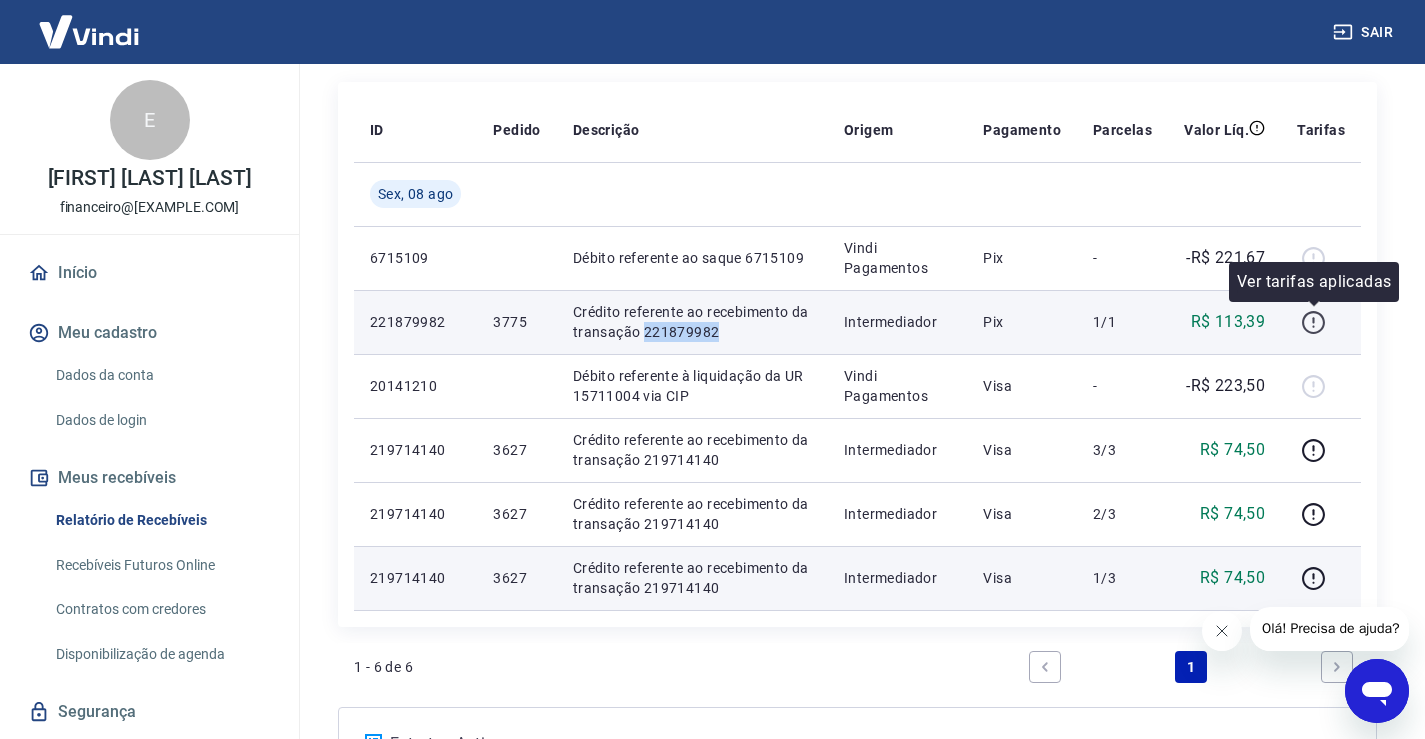 click 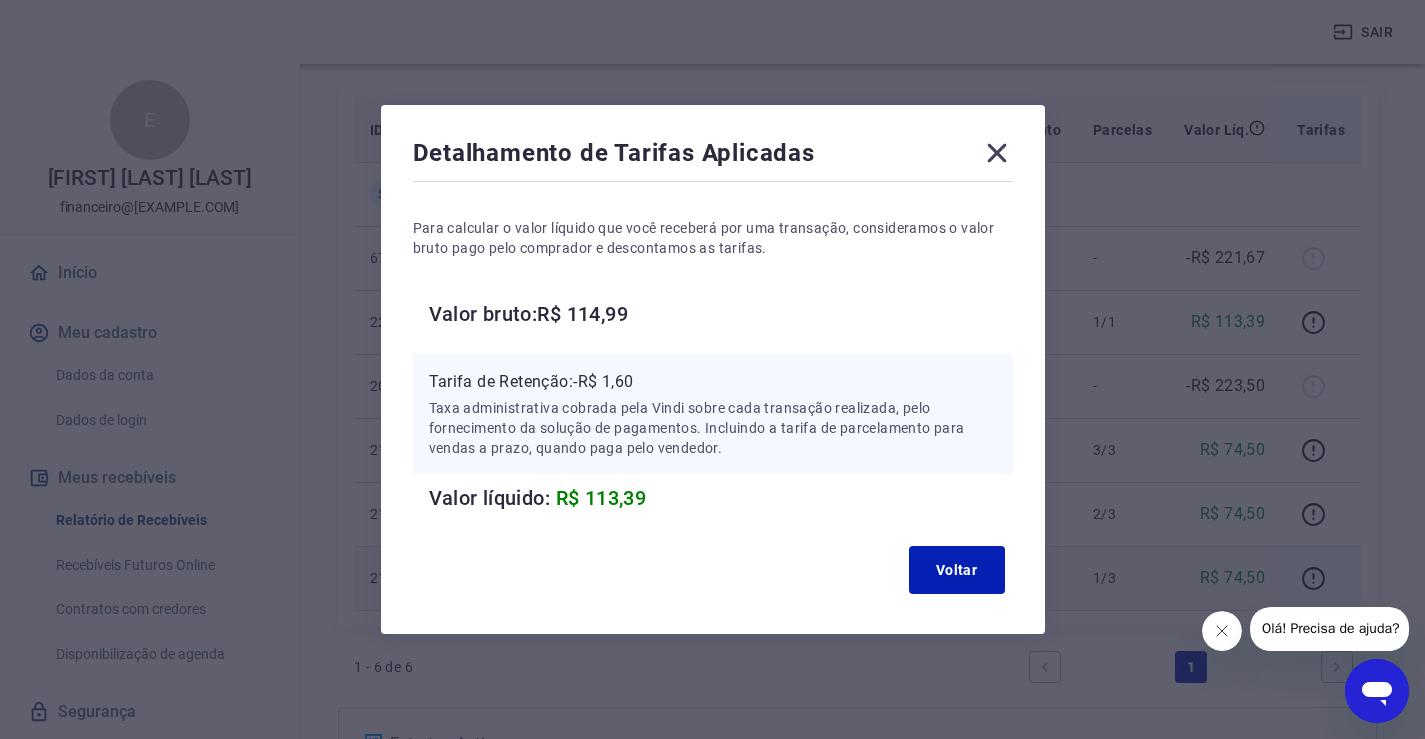 click 